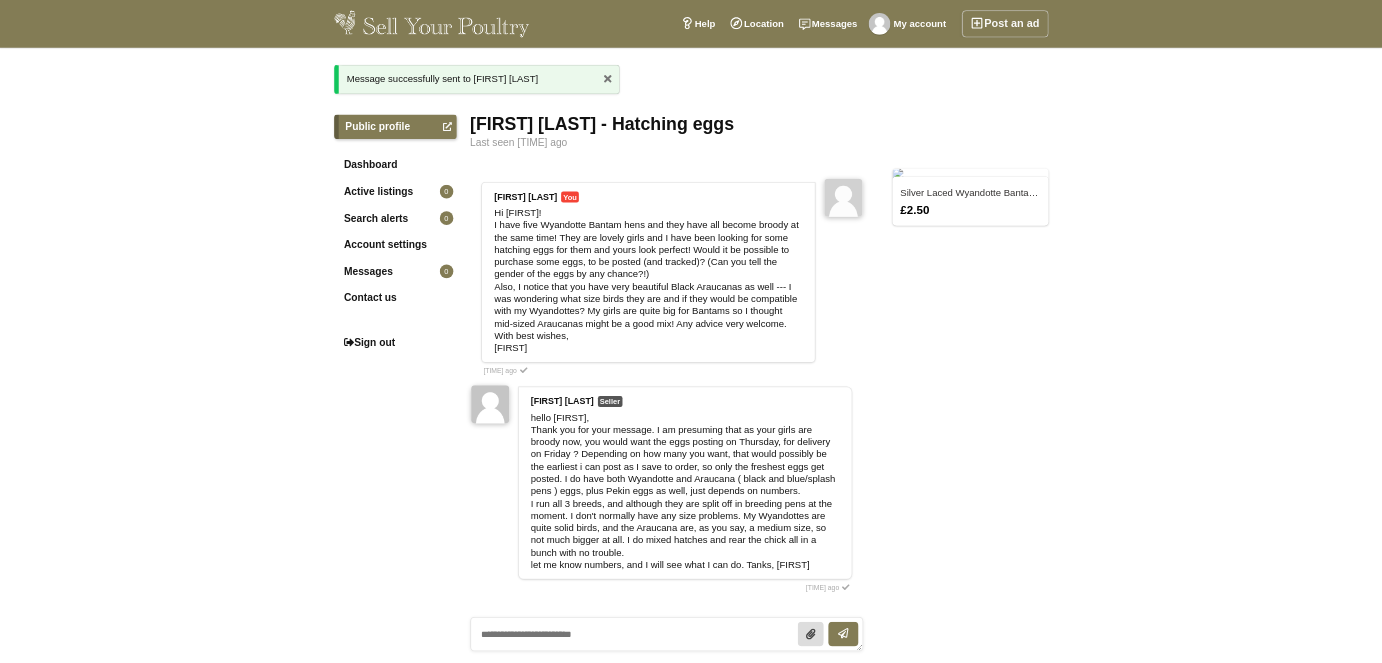 scroll, scrollTop: 0, scrollLeft: 0, axis: both 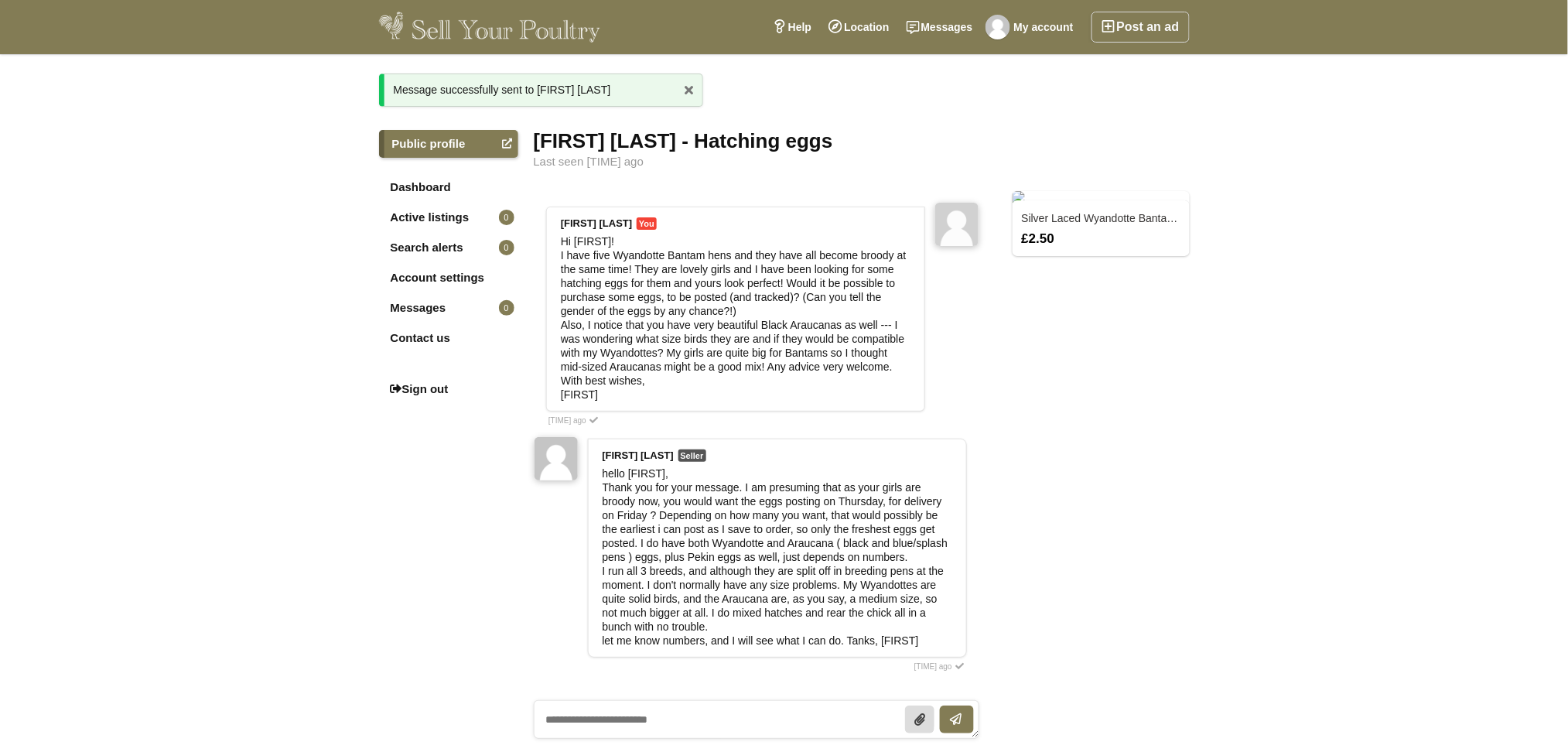 click on "hello [FIRST],
Thank you for your message. I am presuming that as your girls are broody now, you would want the eggs posting on Thursday, for delivery on Friday ? Depending on how many you want, that would possibly be the earliest i can post as I save to order, so only the freshest eggs get posted. I do have both Wyandotte and Araucana ( black and blue/splash pens ) eggs, plus  Pekin eggs as well, just depends on numbers.
I run all 3 breeds, and although they are split off in breeding pens at the moment. I don't normally have any size problems. My Wyandottes are quite solid birds, and the Araucana are, as you say, a medium size, so not much bigger at all. I do mixed hatches and rear the chick all in a bunch with no trouble.
let me know numbers, and I will see what I can do. Tanks, [FIRST]" at bounding box center [736, 318] 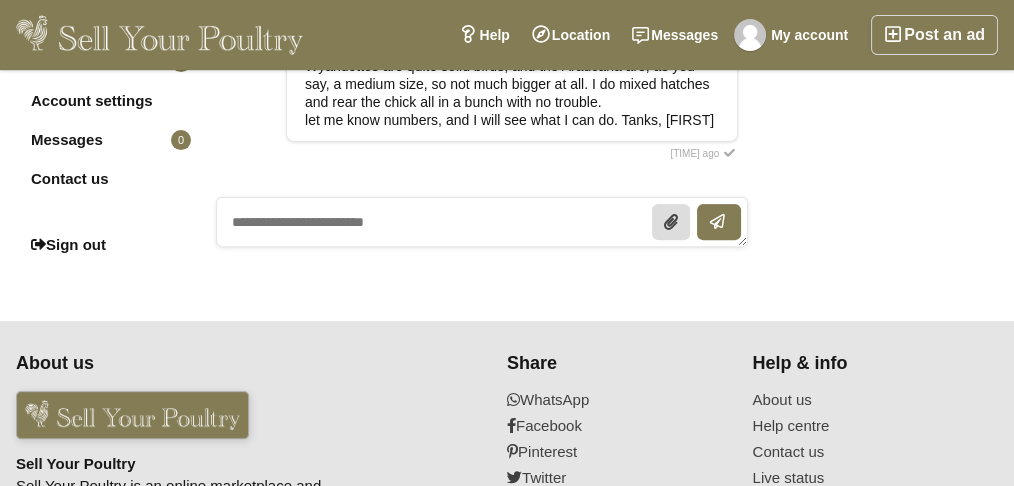 scroll, scrollTop: 745, scrollLeft: 0, axis: vertical 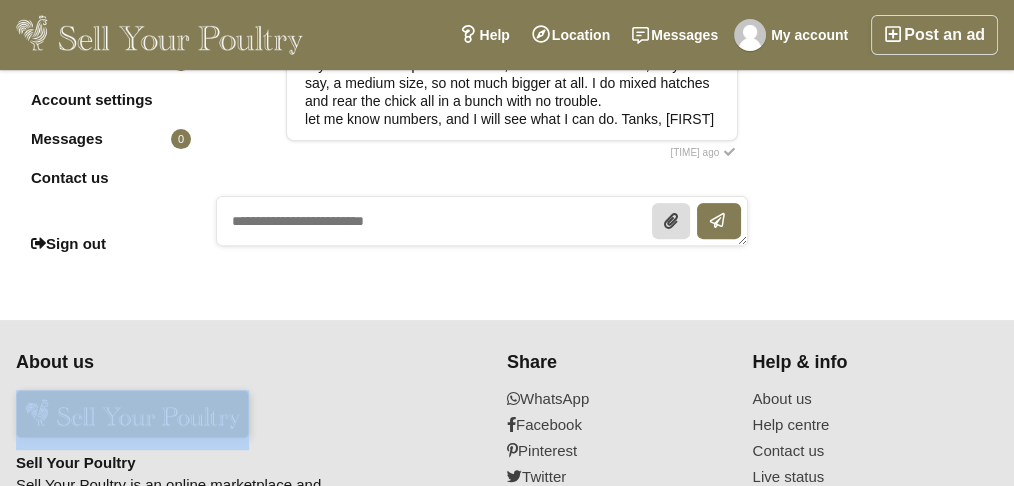 drag, startPoint x: 314, startPoint y: 419, endPoint x: 259, endPoint y: 364, distance: 77.781746 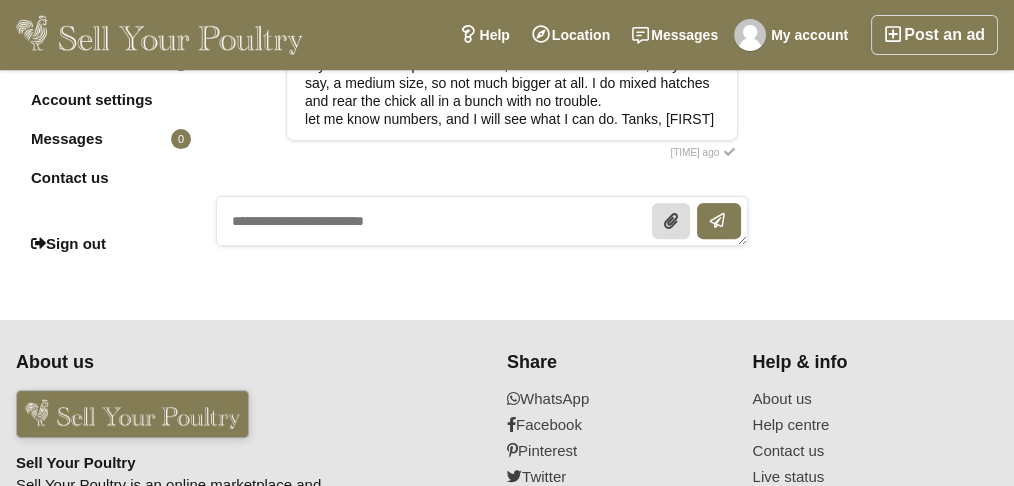 click at bounding box center [482, 221] 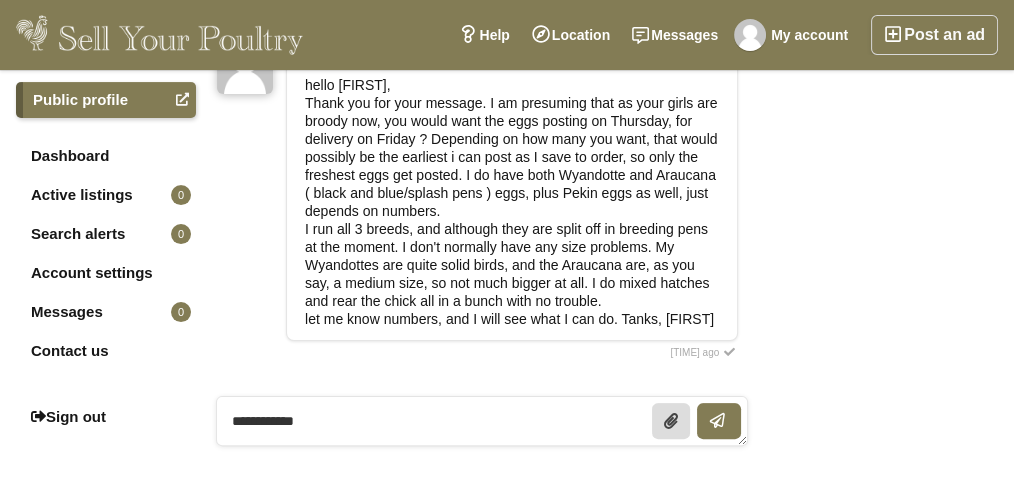 scroll, scrollTop: 611, scrollLeft: 0, axis: vertical 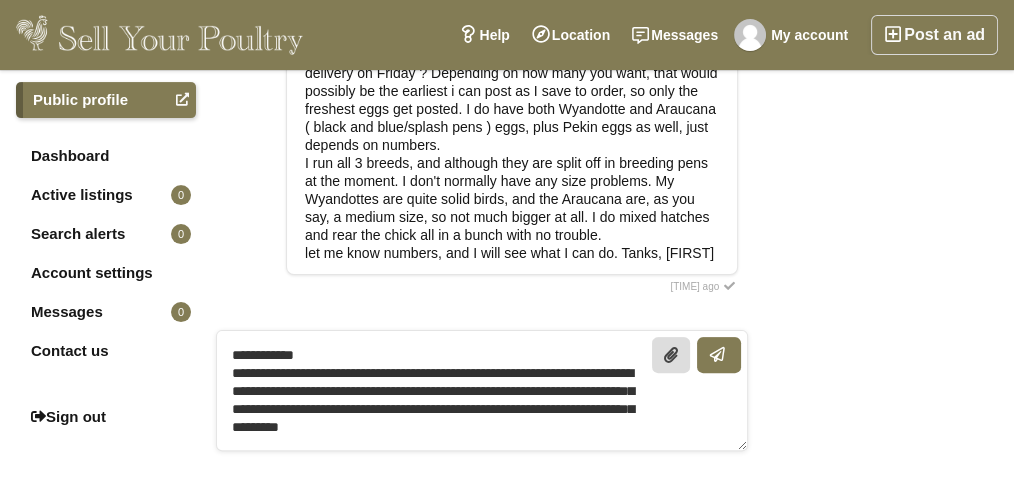click on "**********" at bounding box center (482, 390) 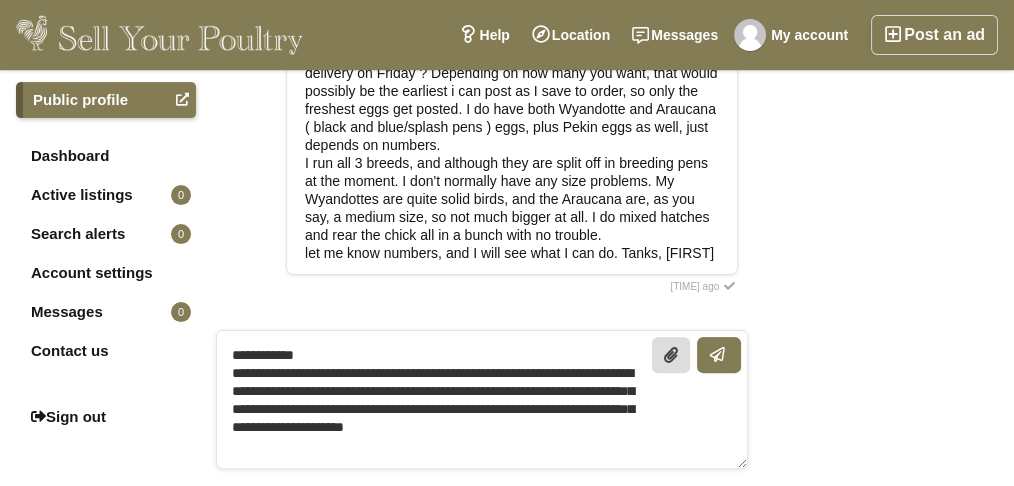 click on "**********" at bounding box center (482, 399) 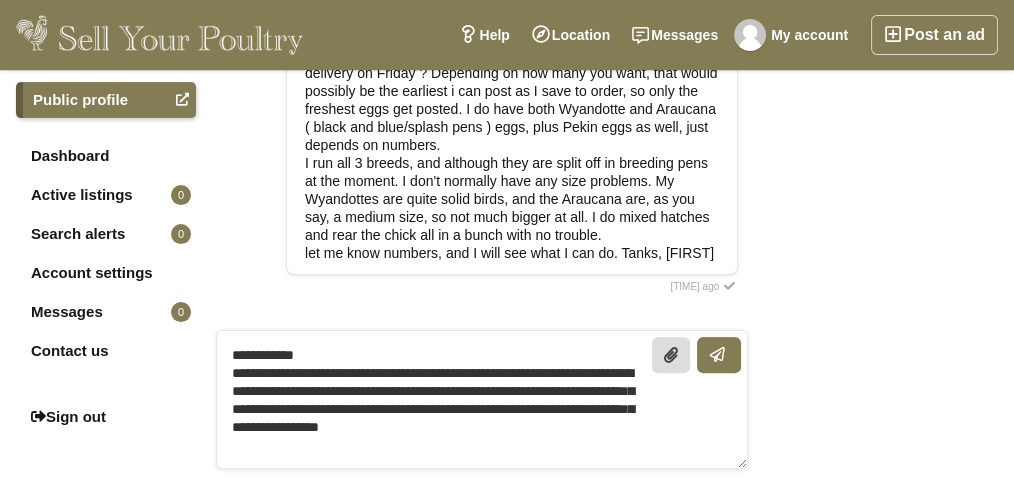 click on "**********" at bounding box center [482, 399] 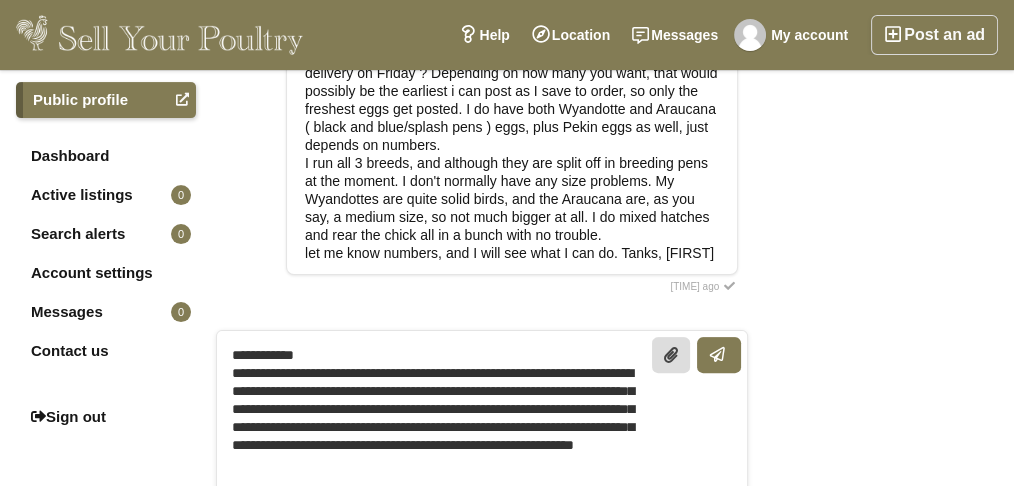 scroll, scrollTop: 0, scrollLeft: 0, axis: both 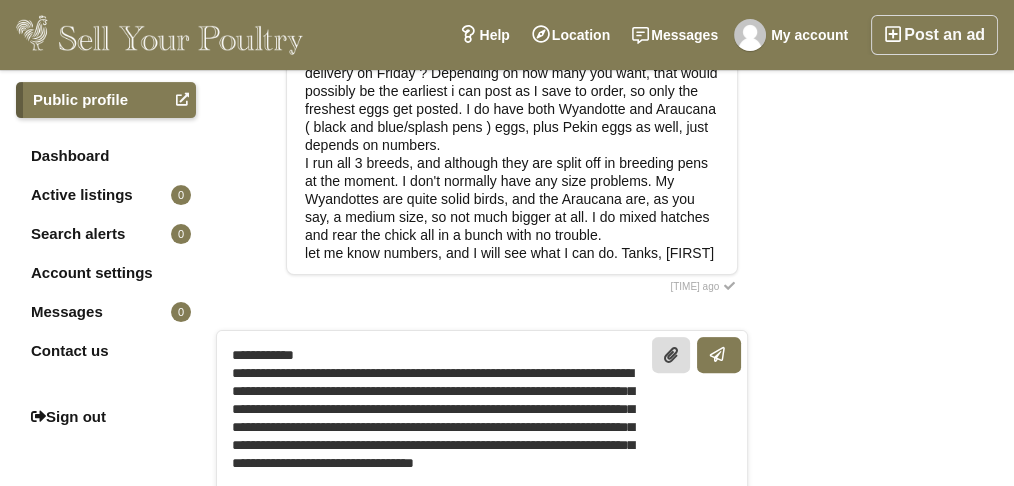 click on "**********" at bounding box center (482, 417) 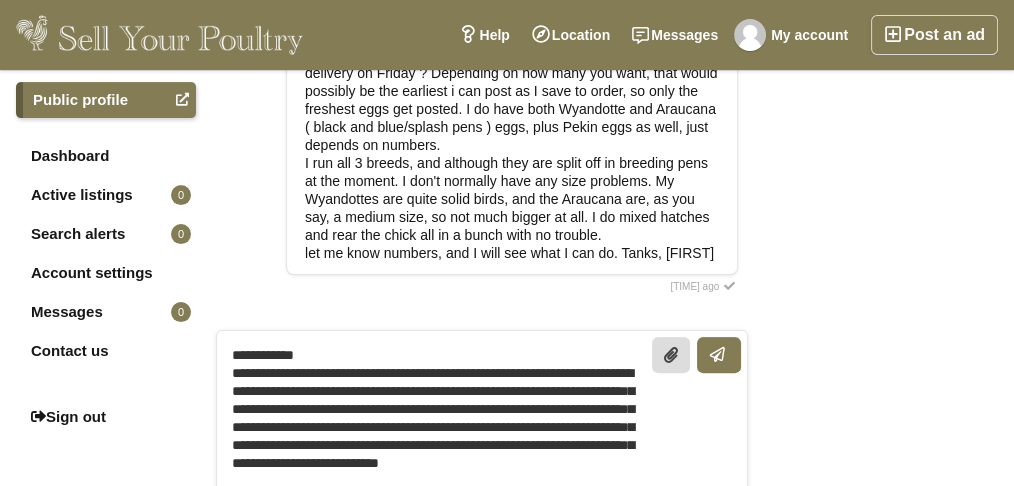 click on "**********" at bounding box center [482, 417] 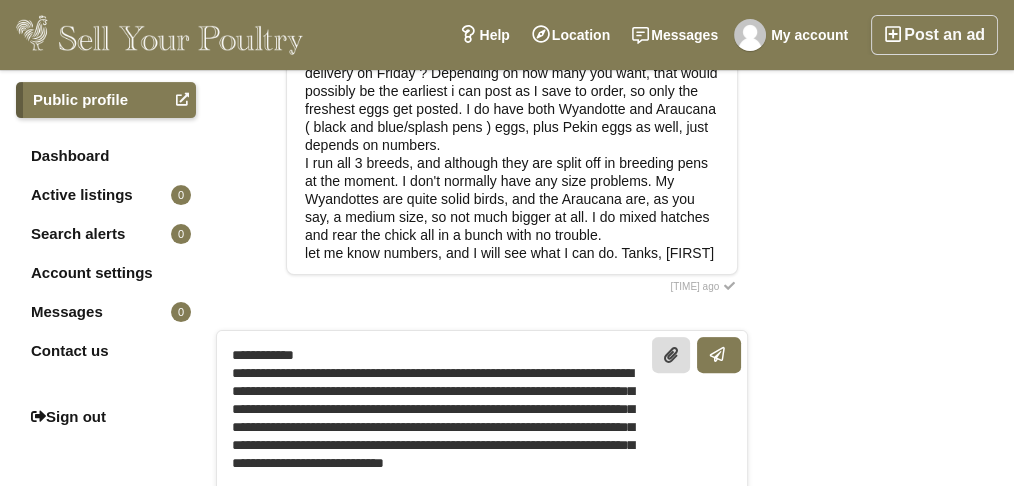 click on "**********" at bounding box center (482, 417) 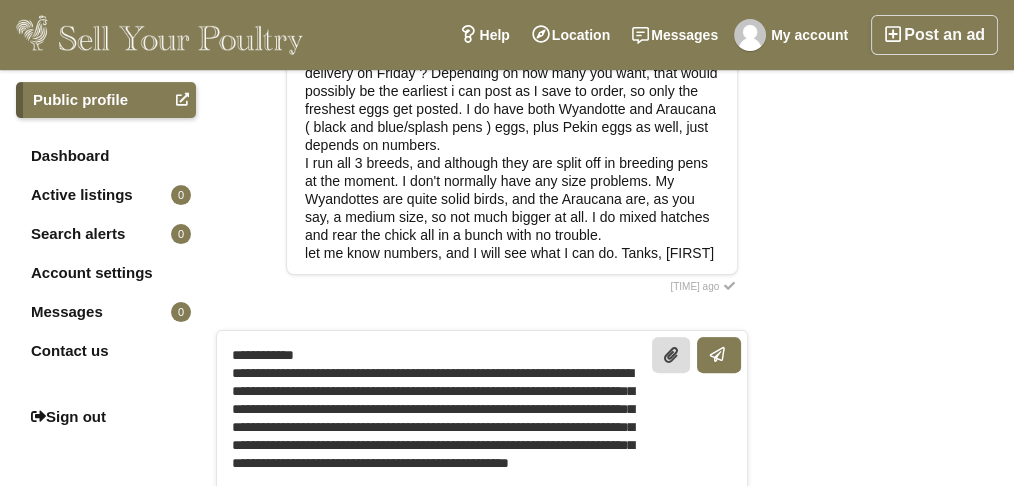 scroll, scrollTop: 3, scrollLeft: 0, axis: vertical 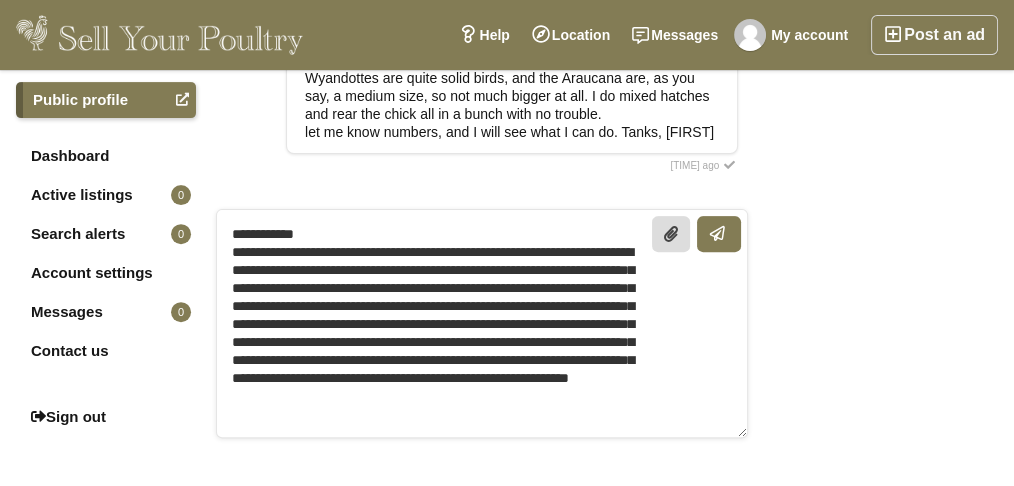 click on "**********" at bounding box center (482, 323) 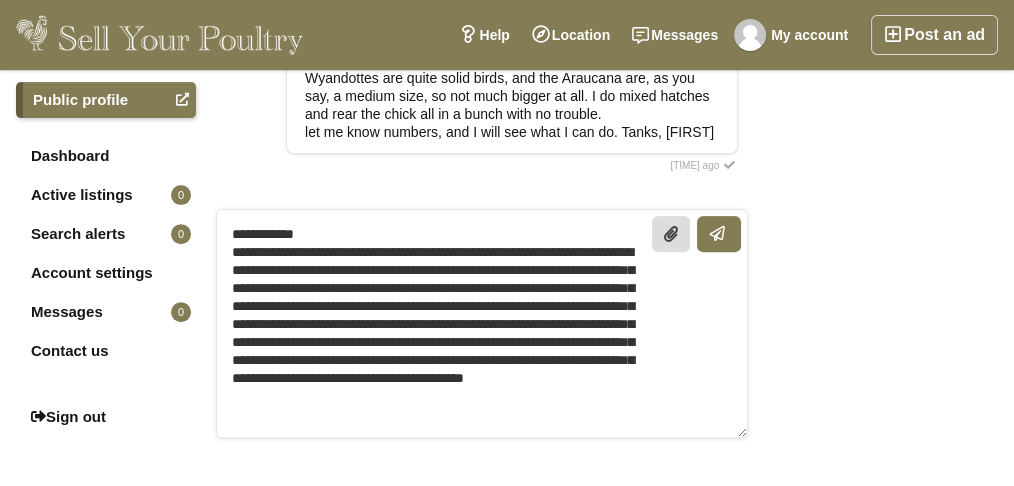 click on "**********" at bounding box center [482, 323] 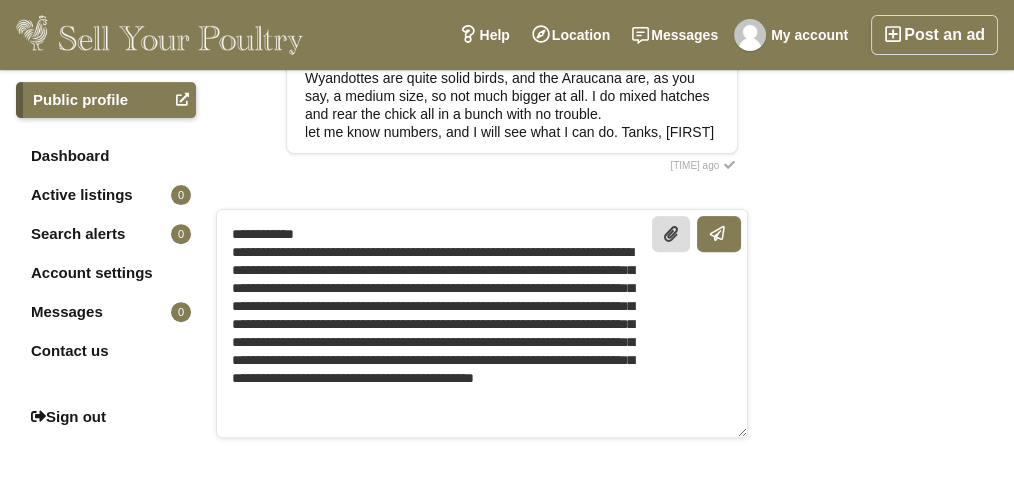 click on "**********" at bounding box center (482, 323) 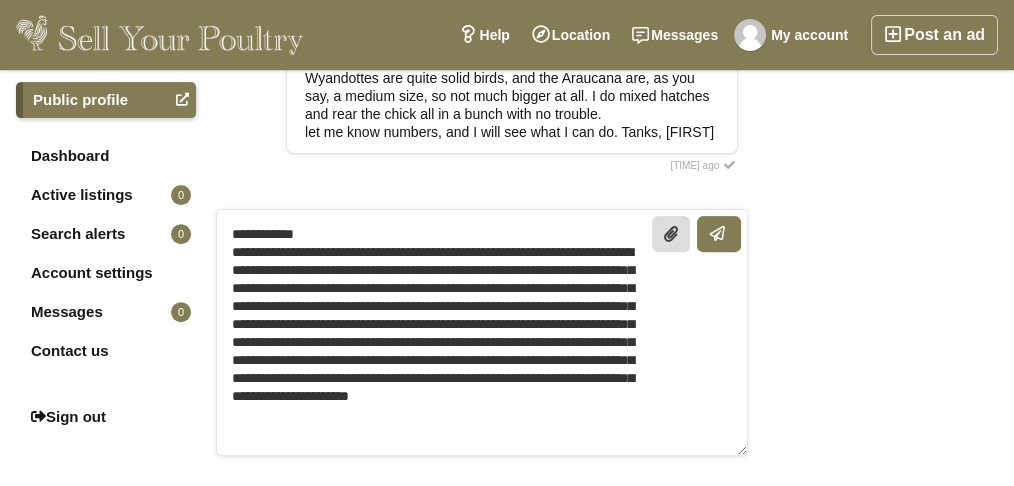 click on "**********" at bounding box center (482, 332) 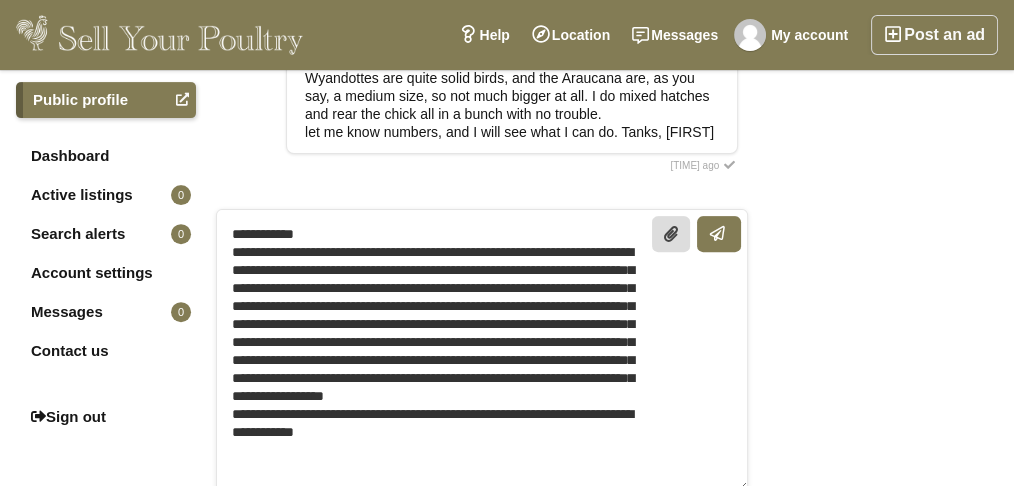 scroll, scrollTop: 3, scrollLeft: 0, axis: vertical 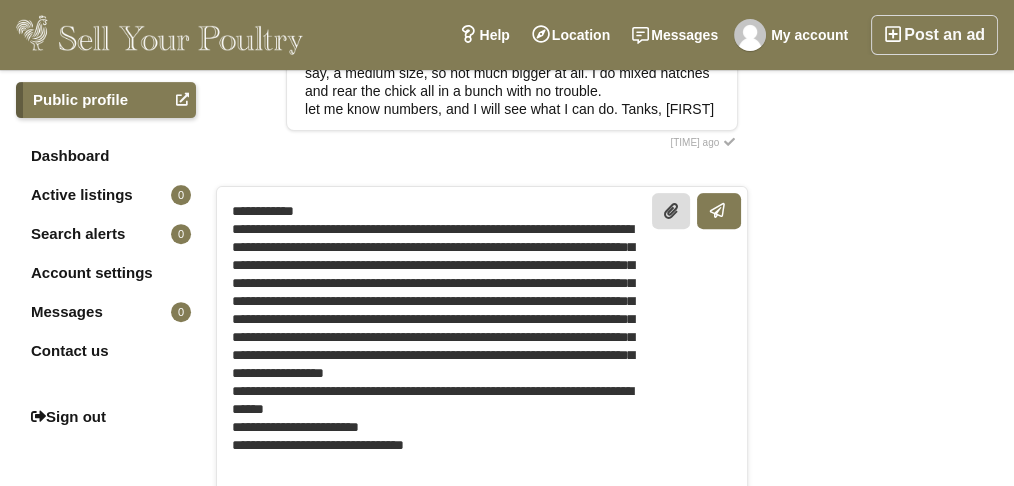 click on "**********" at bounding box center (482, 345) 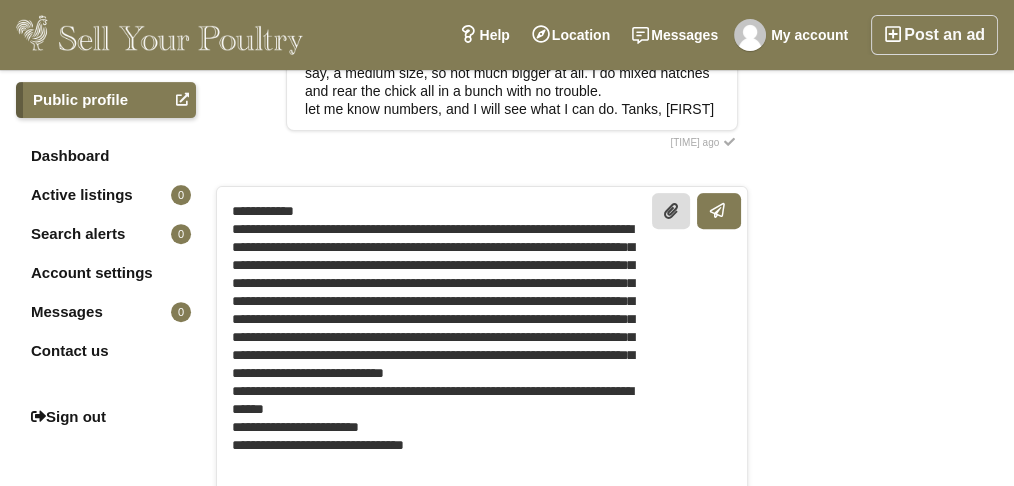 scroll, scrollTop: 955, scrollLeft: 0, axis: vertical 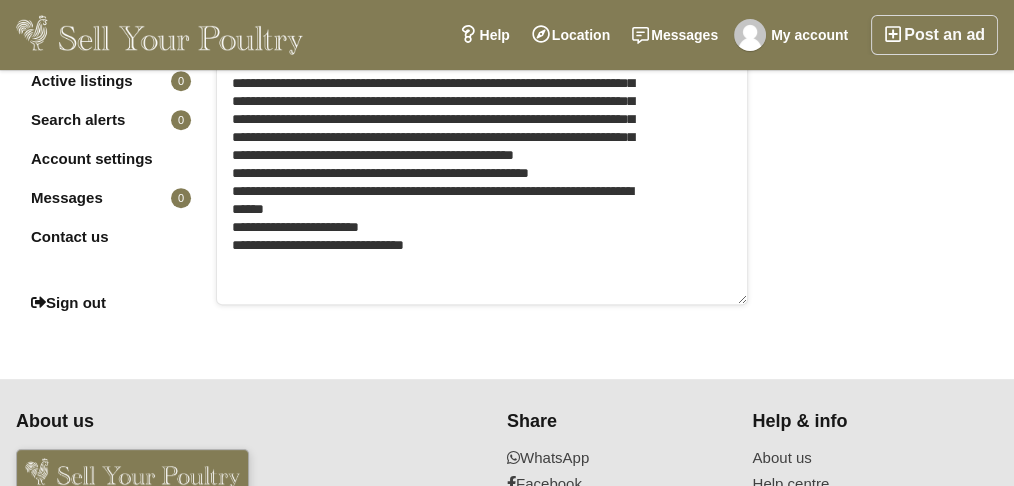 click on "[PERSONAL_INFO]
[PERSONAL_INFO]
[PERSONAL_INFO]
[PERSONAL_INFO]
[PERSONAL_INFO]
[PERSONAL_INFO]
[PERSONAL_INFO]" at bounding box center (482, 145) 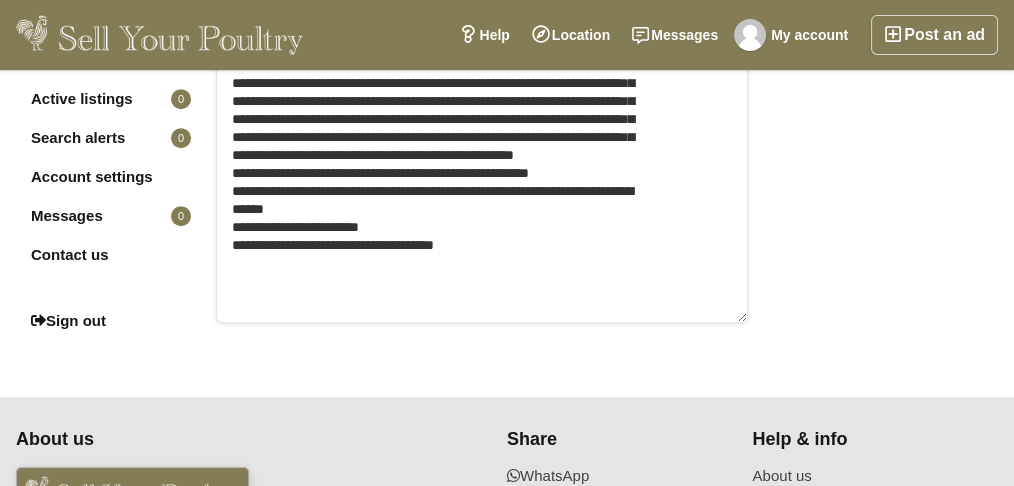 scroll, scrollTop: 0, scrollLeft: 0, axis: both 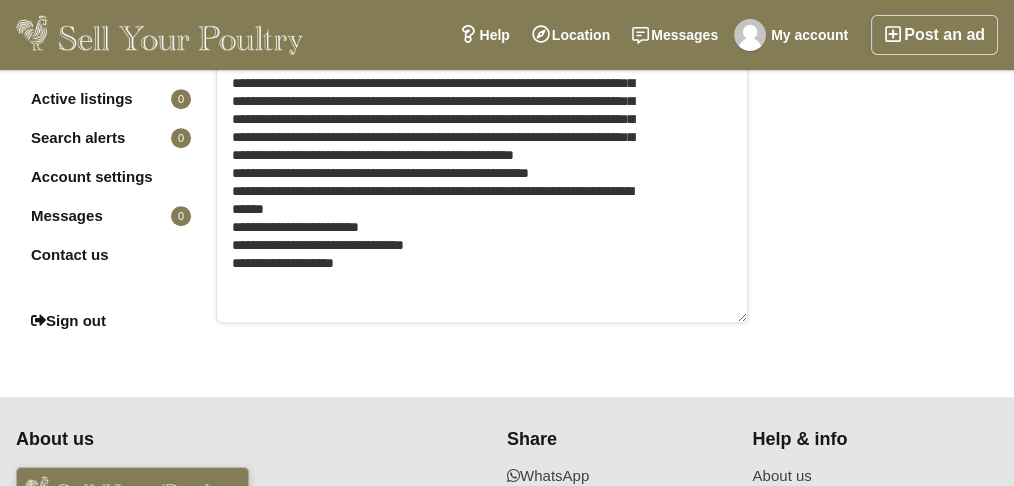 click on "**********" at bounding box center [482, 154] 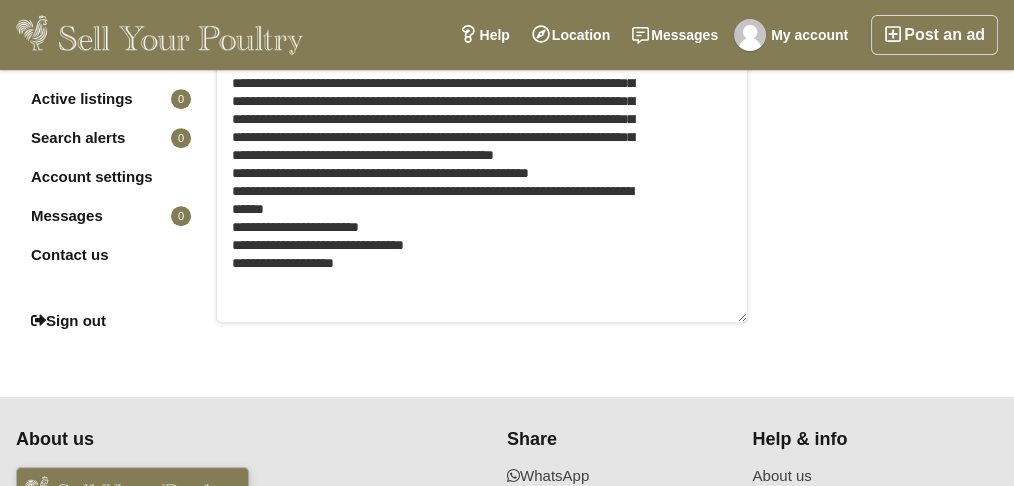 click on "**********" at bounding box center [482, 154] 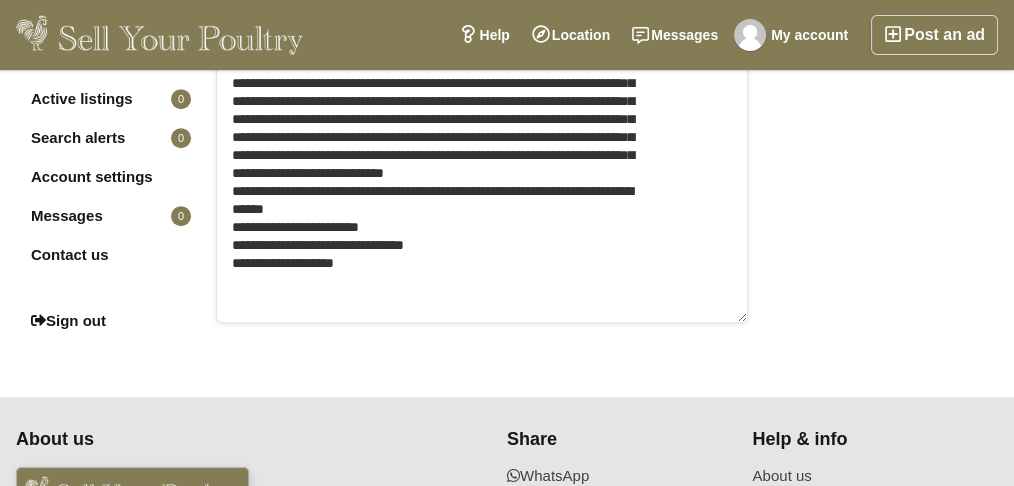 click on "**********" at bounding box center [482, 154] 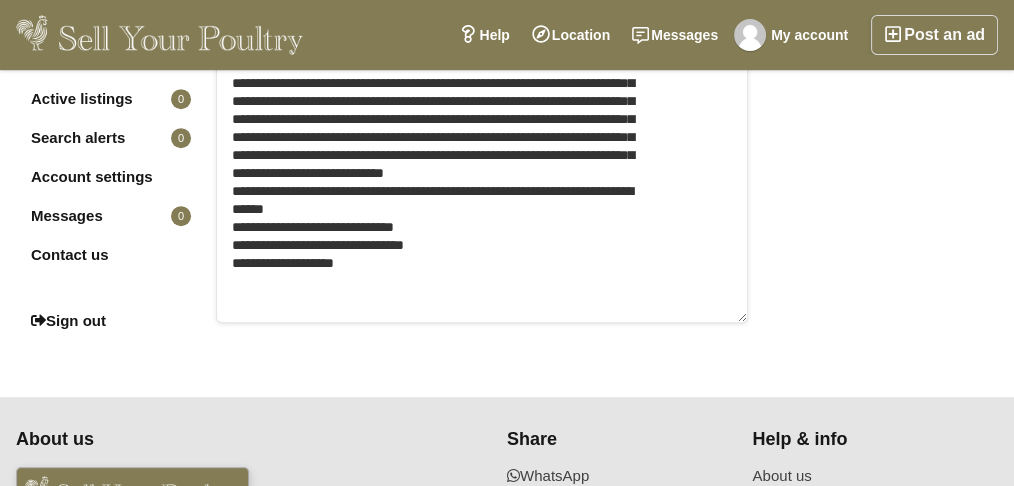 click on "**********" at bounding box center (482, 154) 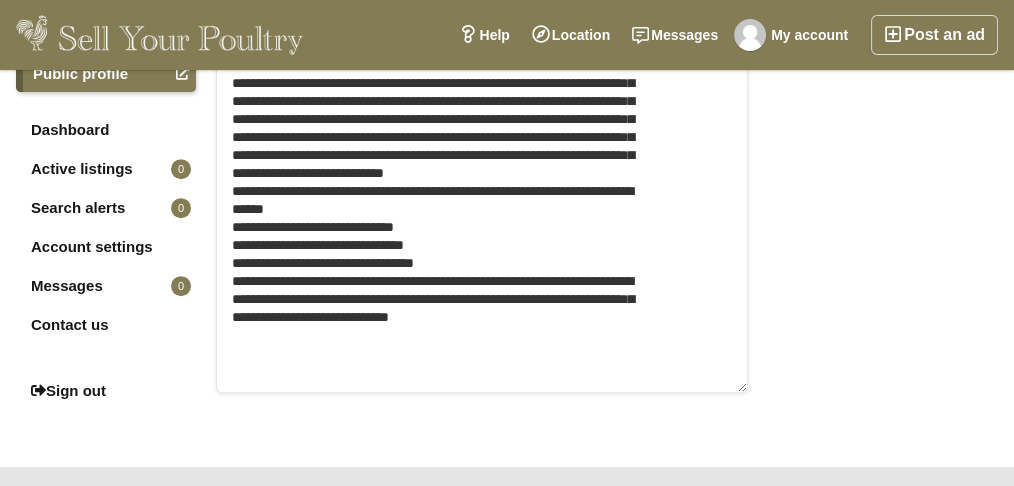 scroll, scrollTop: 0, scrollLeft: 0, axis: both 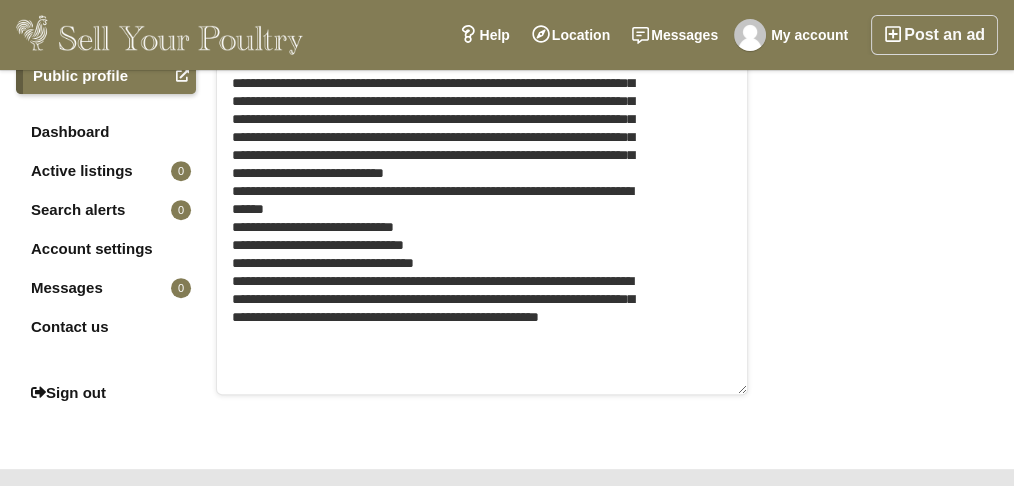 click at bounding box center (482, 190) 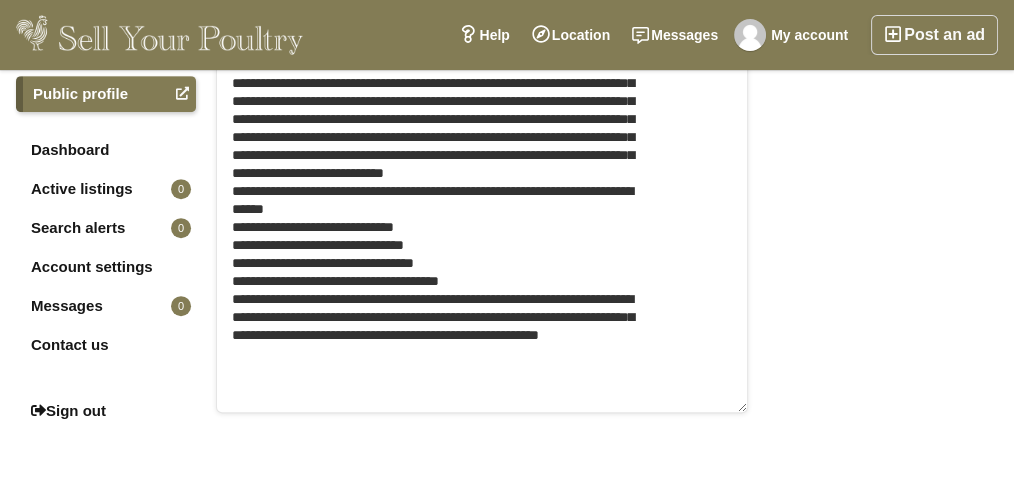 click at bounding box center [482, 199] 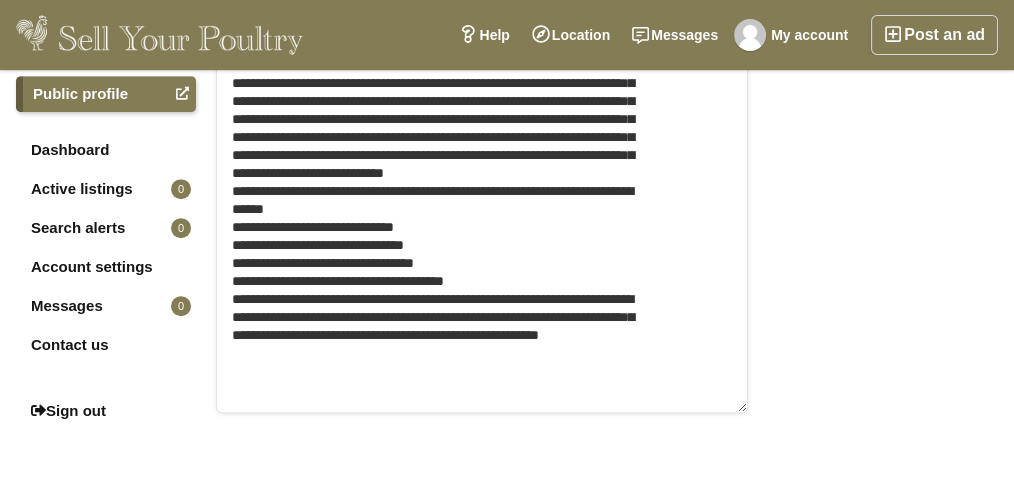 click at bounding box center (482, 199) 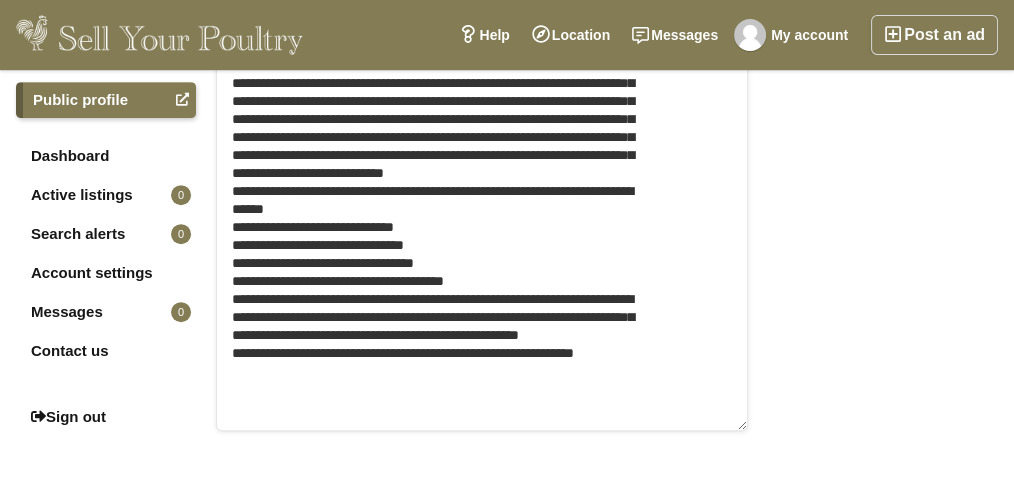 scroll, scrollTop: 3, scrollLeft: 0, axis: vertical 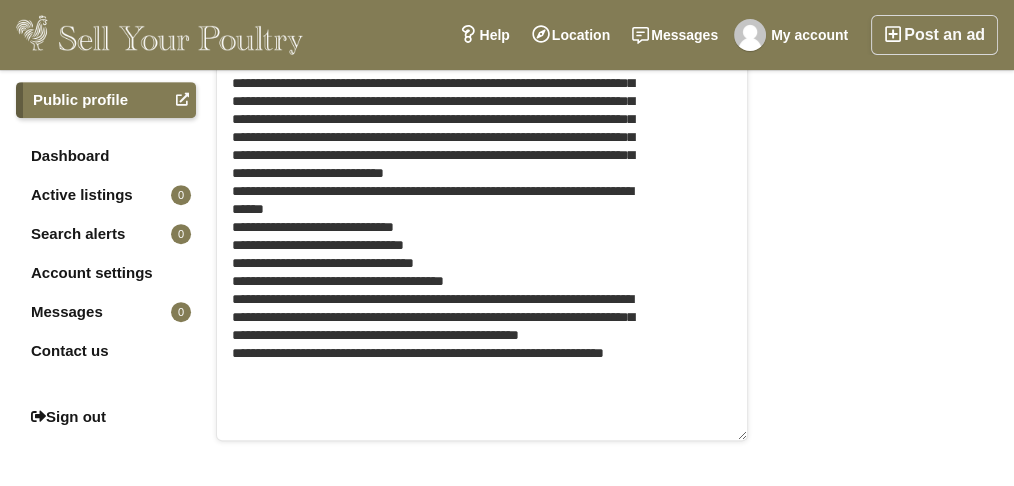click at bounding box center (482, 213) 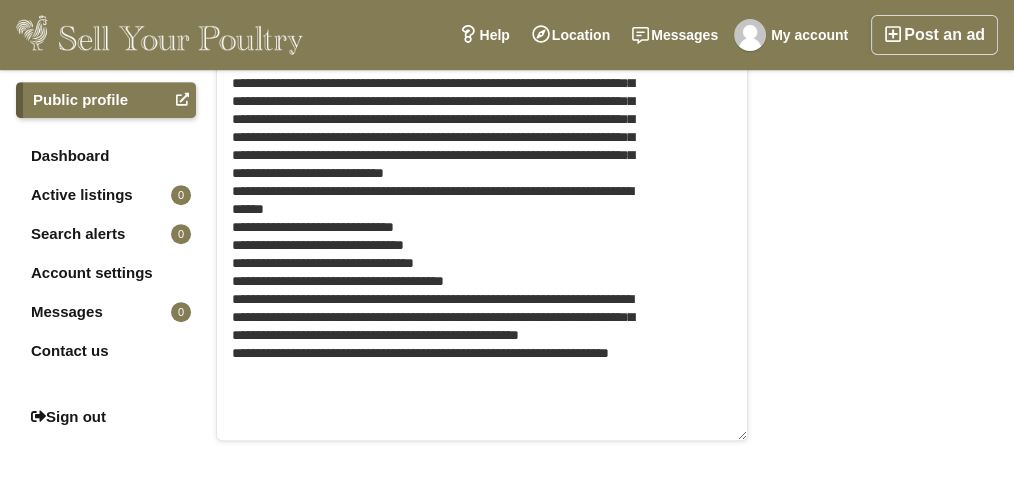 click at bounding box center (482, 213) 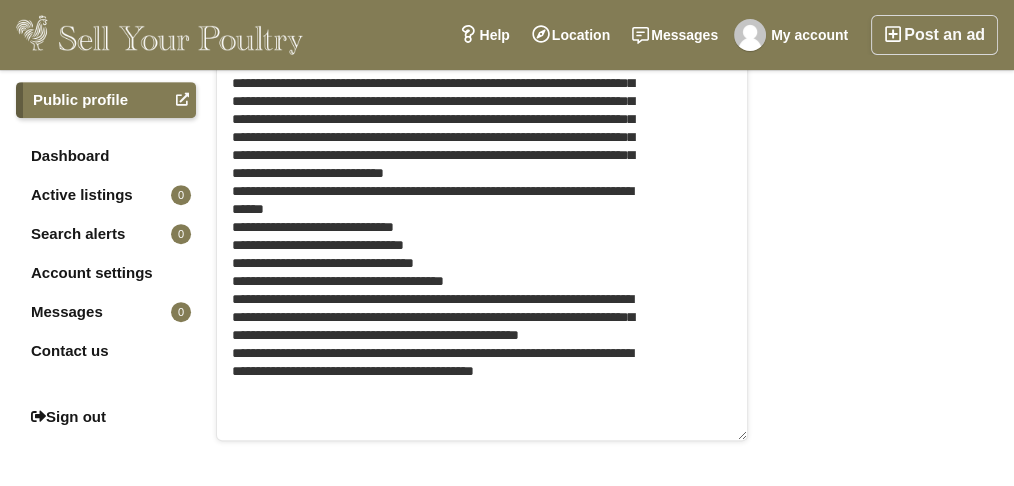 scroll, scrollTop: 11, scrollLeft: 0, axis: vertical 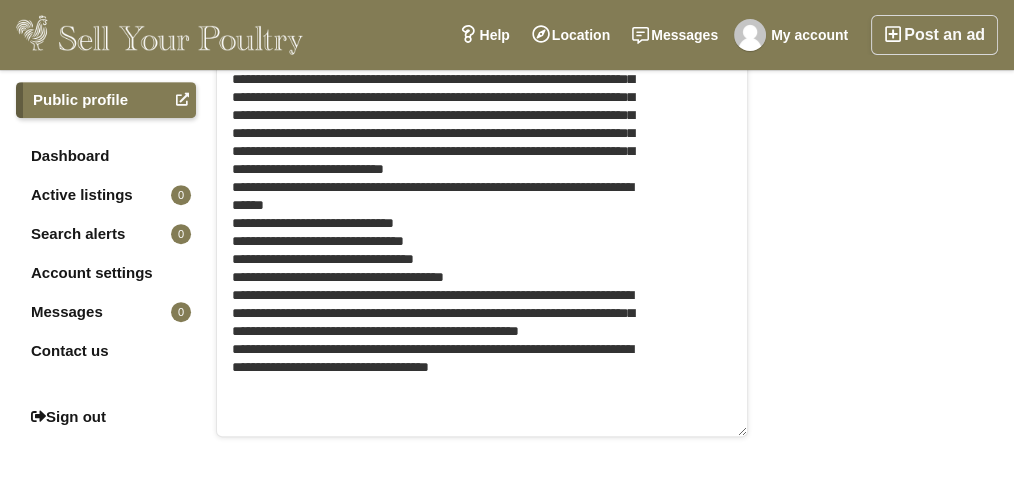 click at bounding box center [482, 209] 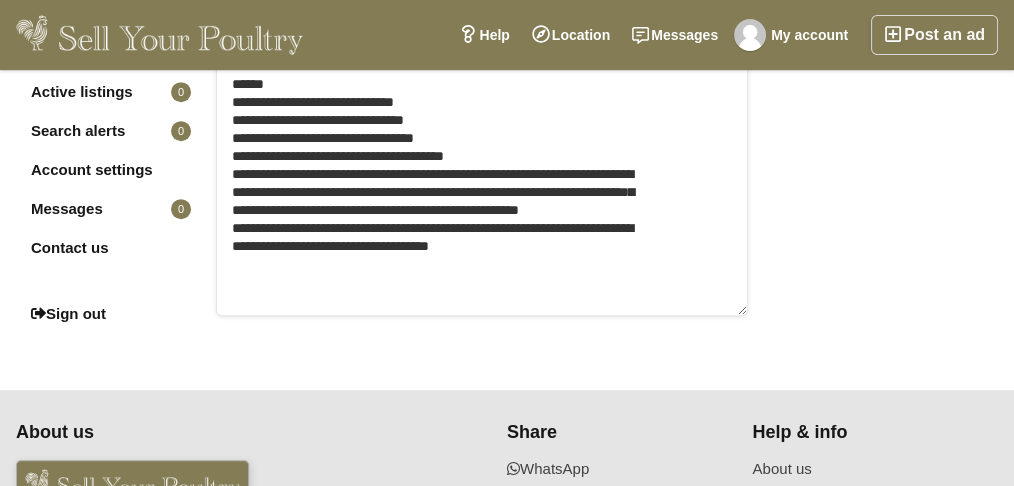 scroll, scrollTop: 1092, scrollLeft: 0, axis: vertical 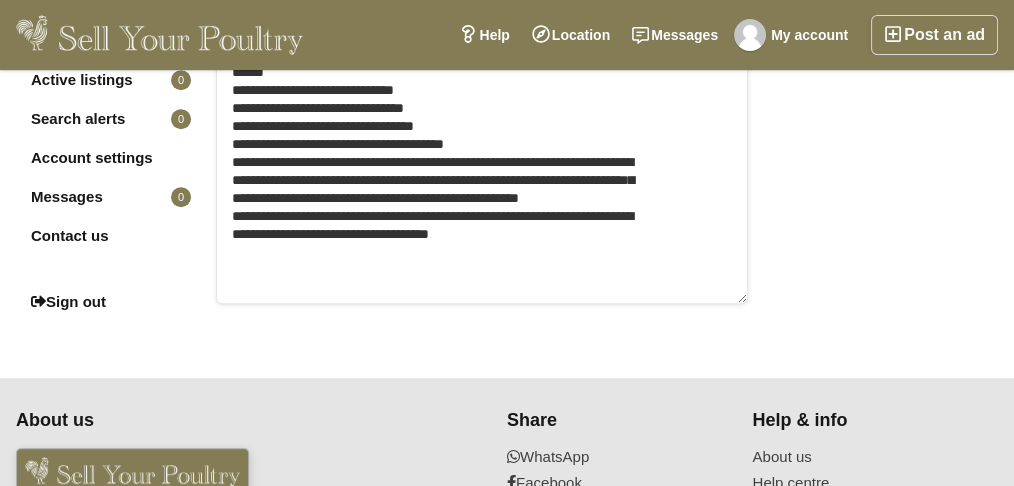 click at bounding box center [482, 76] 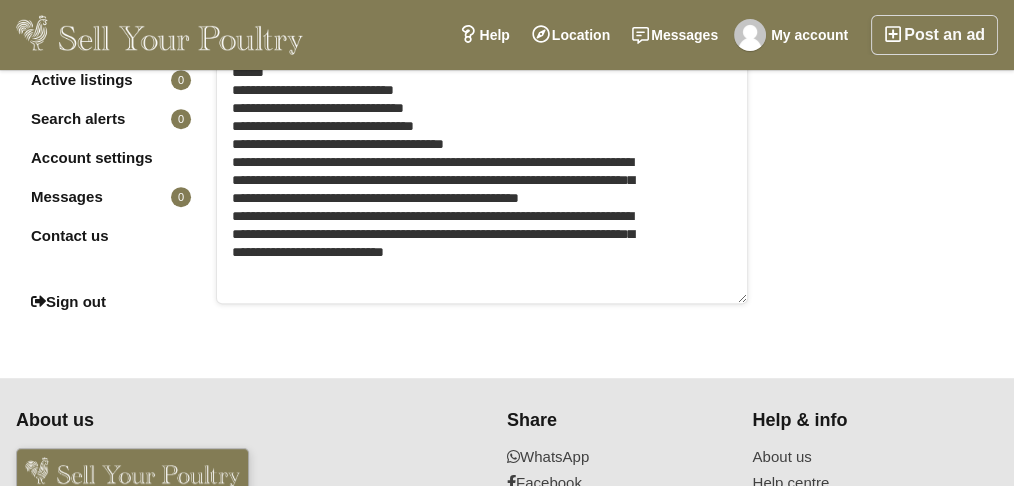 scroll, scrollTop: 29, scrollLeft: 0, axis: vertical 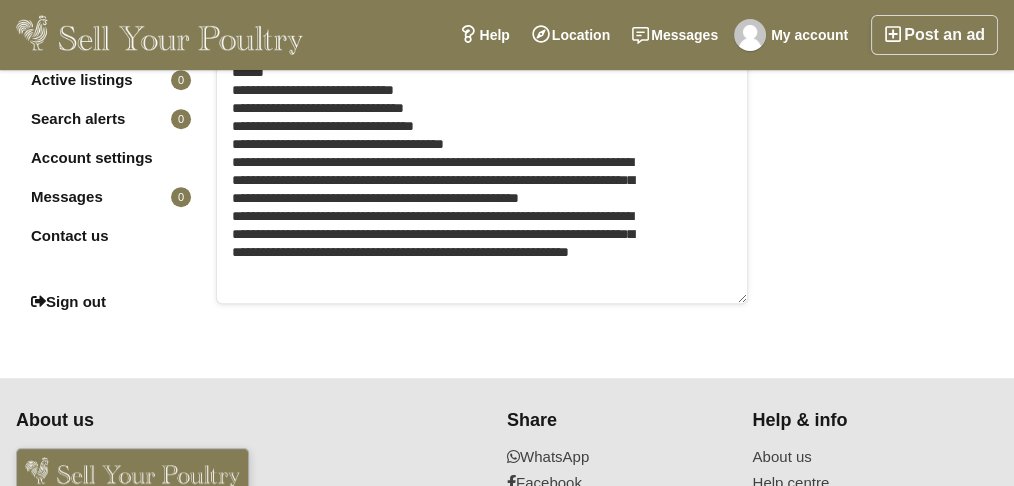 click at bounding box center (482, 76) 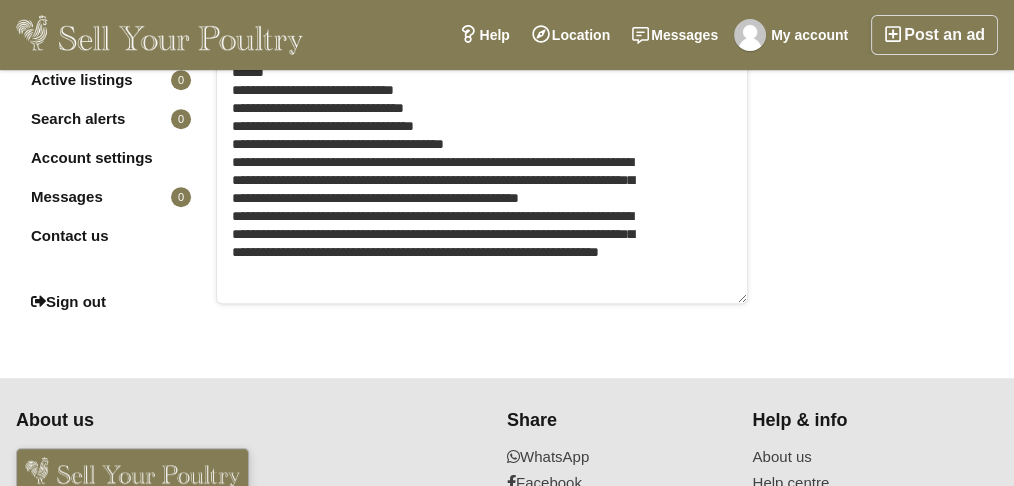 click at bounding box center [482, 76] 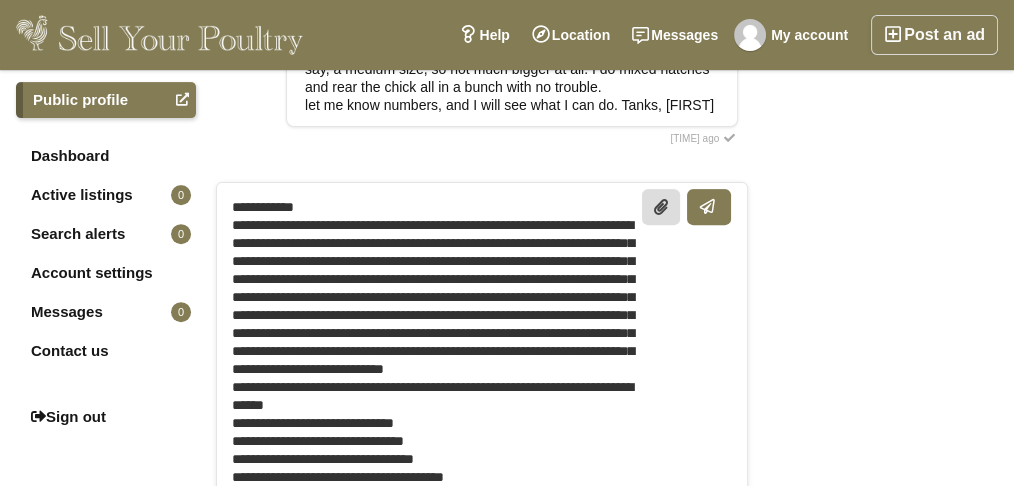 scroll, scrollTop: 826, scrollLeft: 0, axis: vertical 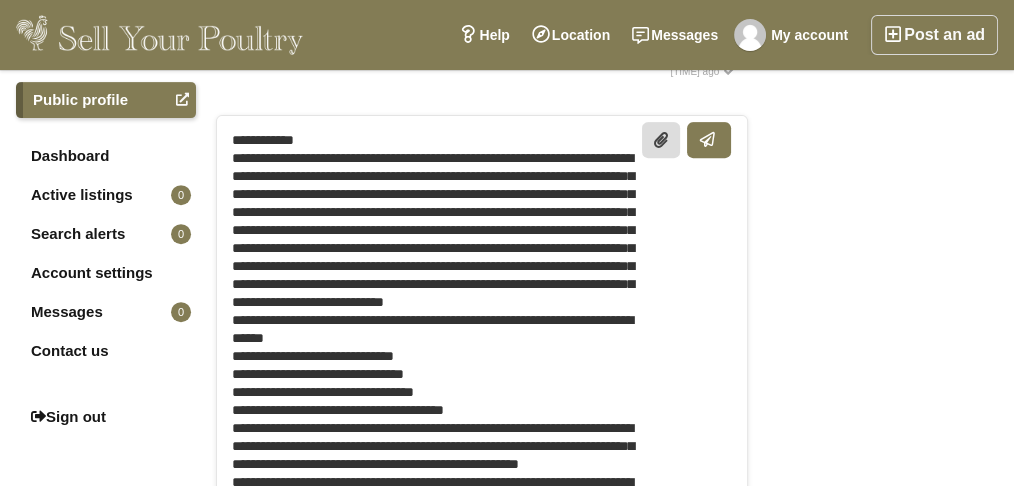 click at bounding box center (482, 342) 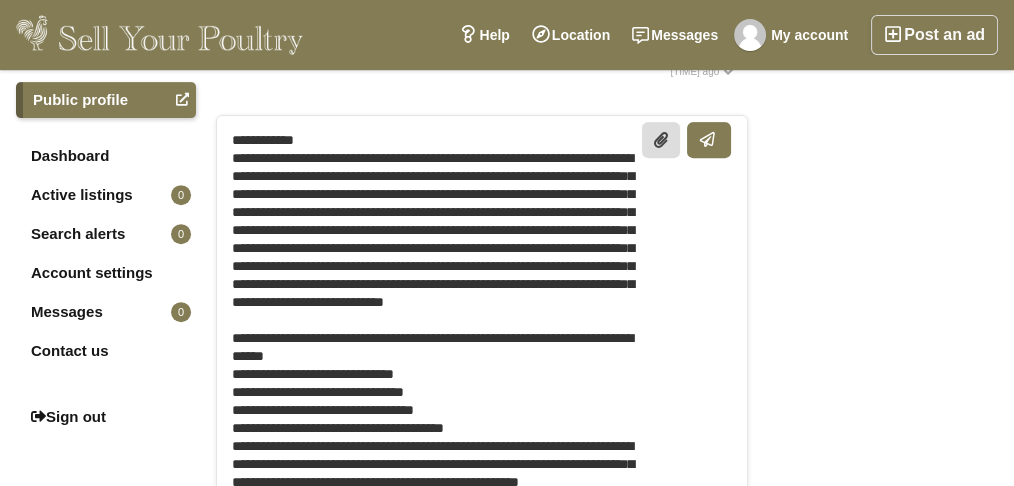 click at bounding box center [482, 342] 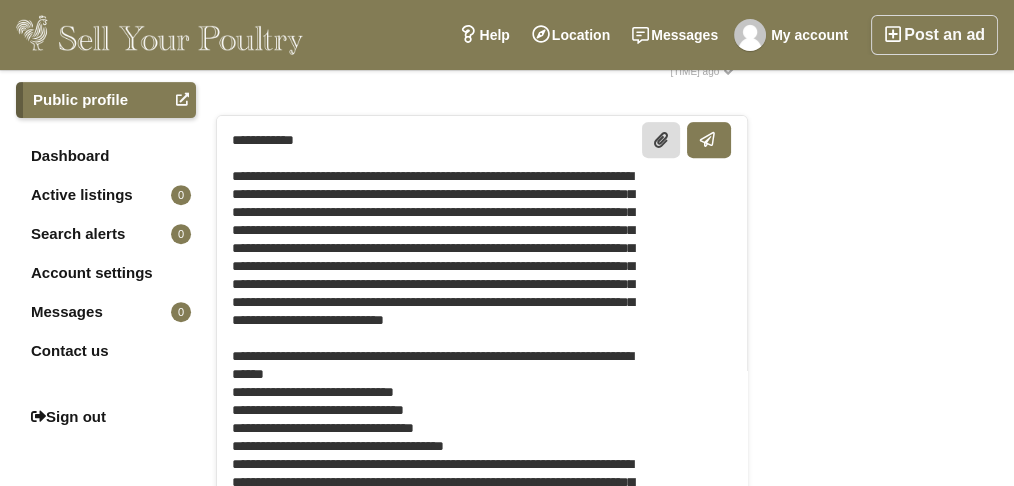 click at bounding box center (482, 342) 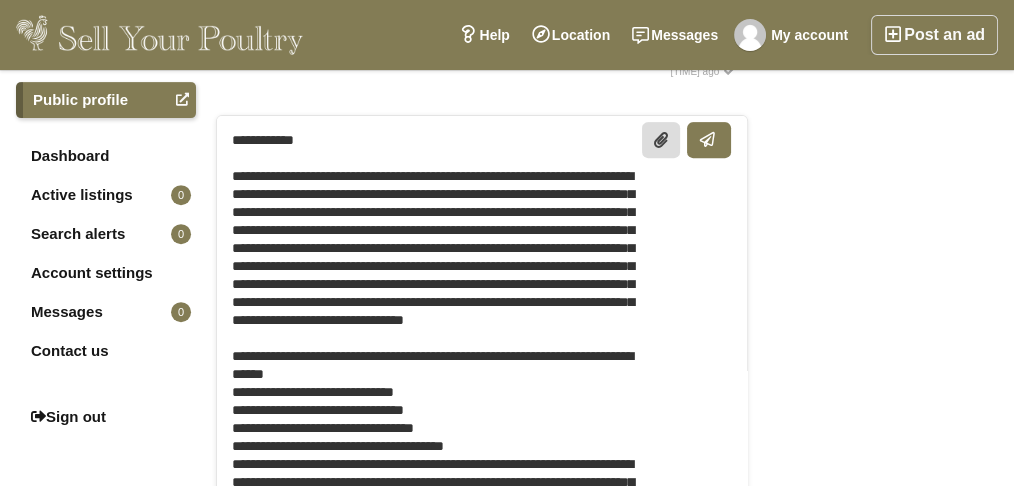 click at bounding box center (482, 342) 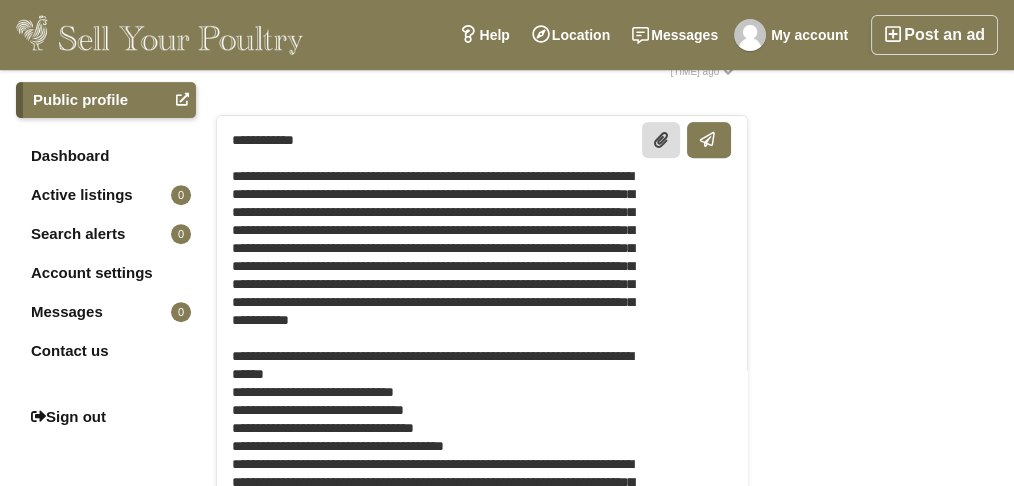 click at bounding box center [482, 342] 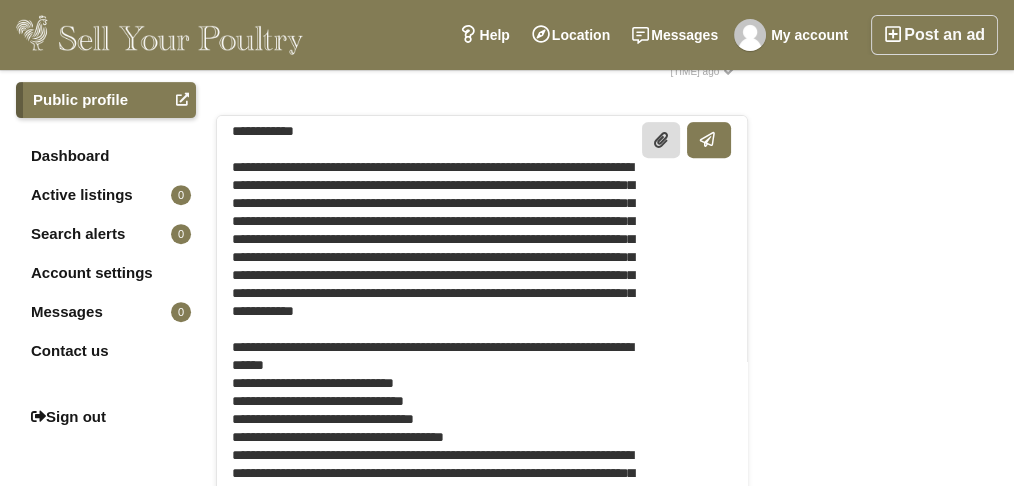 scroll, scrollTop: 80, scrollLeft: 0, axis: vertical 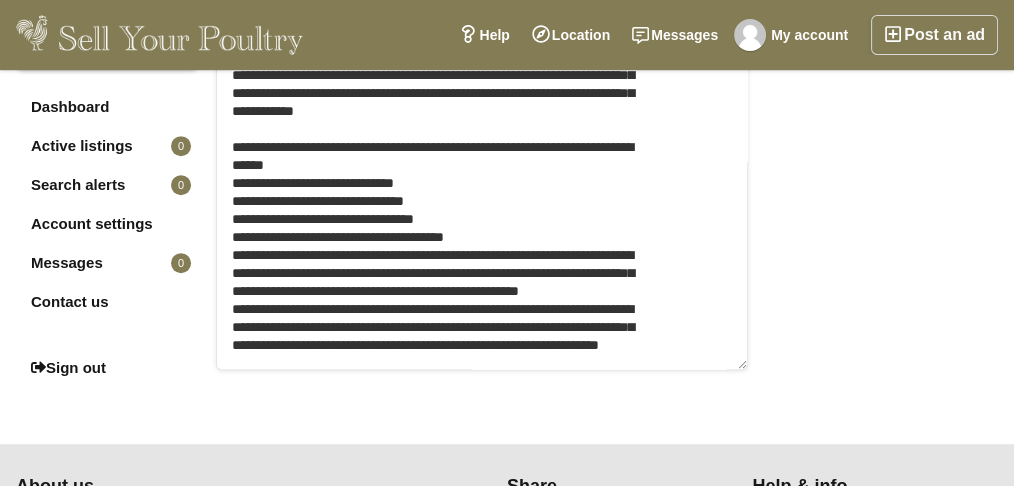 click on "Hatching eggs
[FIRST] [LAST] - Hatching eggs
Last seen [TIME] ago
Silver Laced Wyandotte Bantam hatching eggs
£2.50
[COUNTRY], [STATE], [CITY]
[FIRST] [LAST]
You
[TIME] ago
Hi [FIRST]!
Also, I notice that you have very beautiful Black Araucanas as well --- I was wondering what size birds they are and if they would be compatible with my Wyandottes?  My girls are quite big for Bantams so I thought mid-sized Araucanas might be a good mix!  Any advice very welcome." at bounding box center [607, -225] 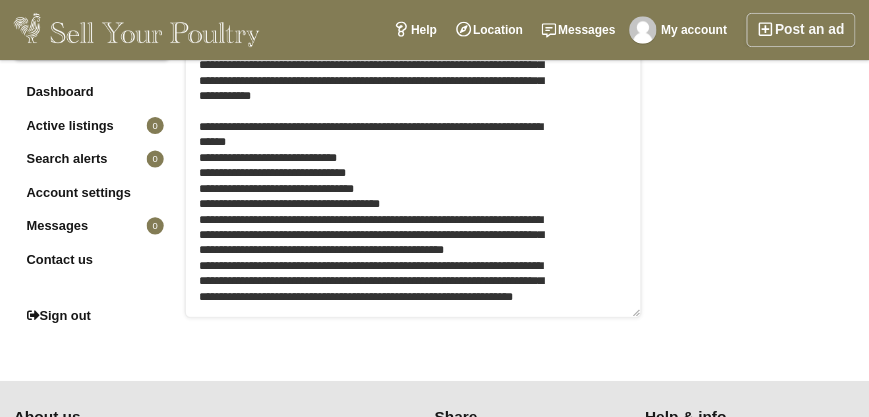 scroll, scrollTop: 1026, scrollLeft: 0, axis: vertical 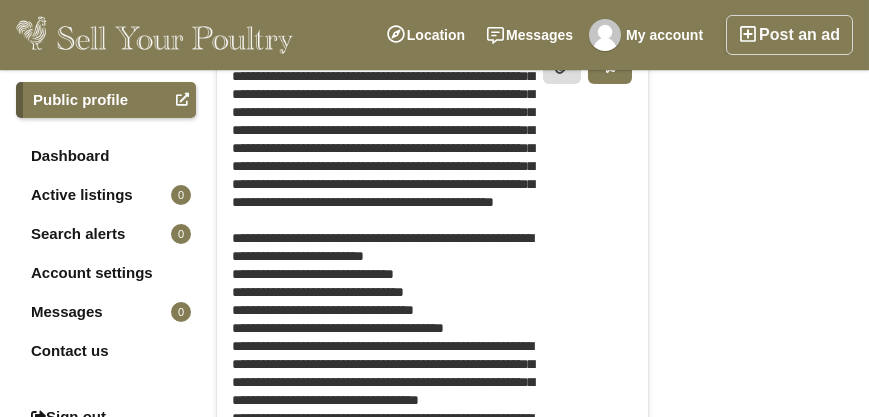drag, startPoint x: 529, startPoint y: 350, endPoint x: 453, endPoint y: 300, distance: 90.97253 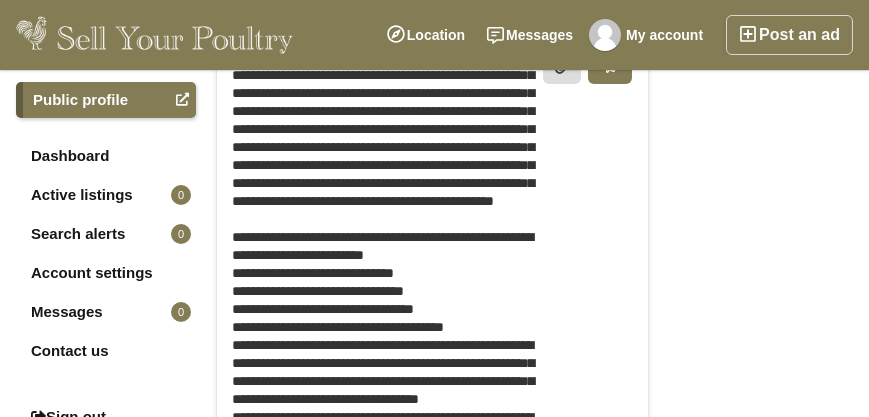 scroll, scrollTop: 188, scrollLeft: 0, axis: vertical 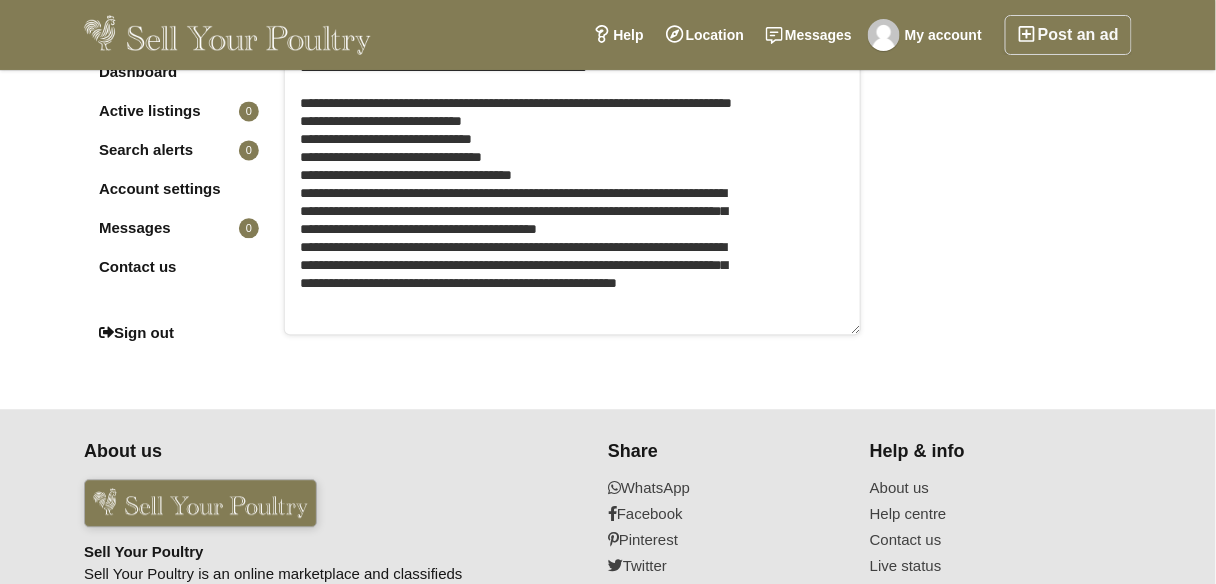 click at bounding box center (572, 107) 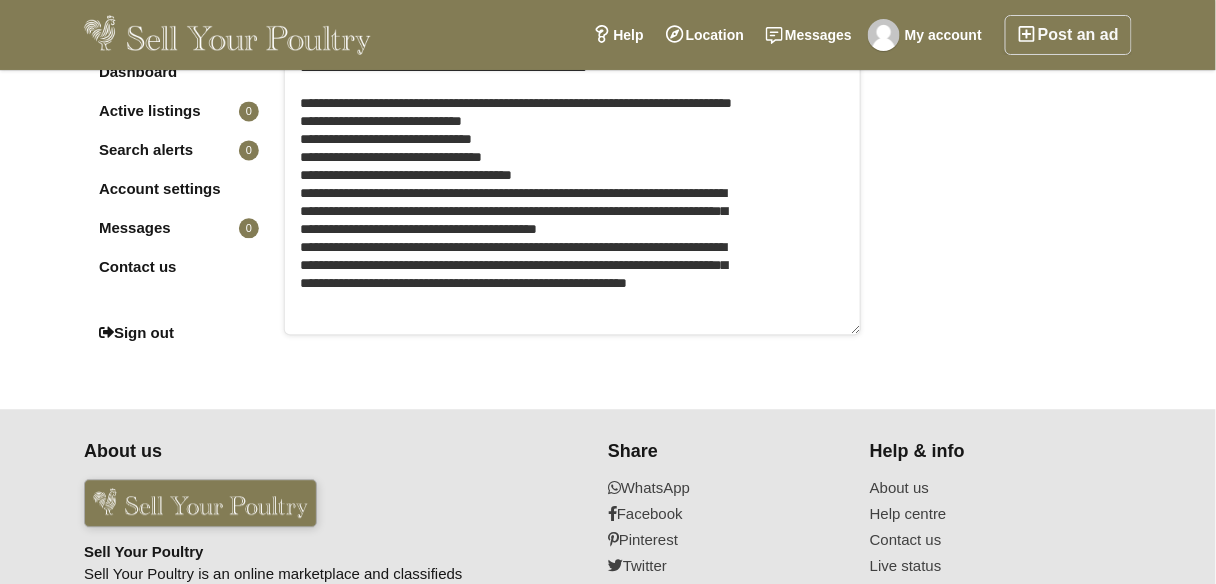 scroll, scrollTop: 83, scrollLeft: 0, axis: vertical 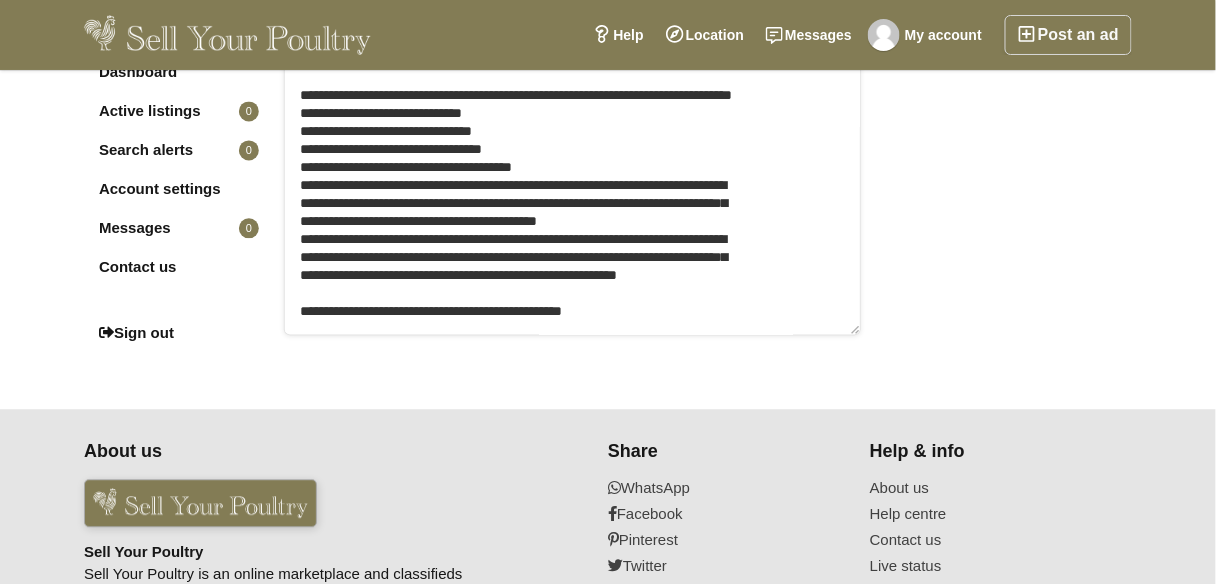click at bounding box center [572, 107] 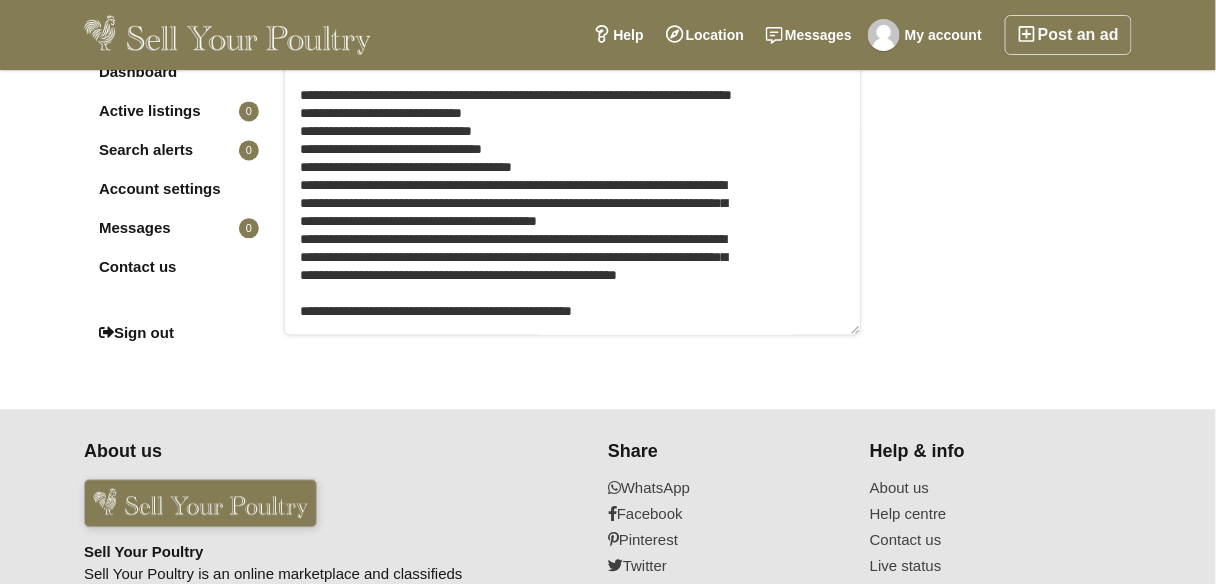 click at bounding box center (572, 107) 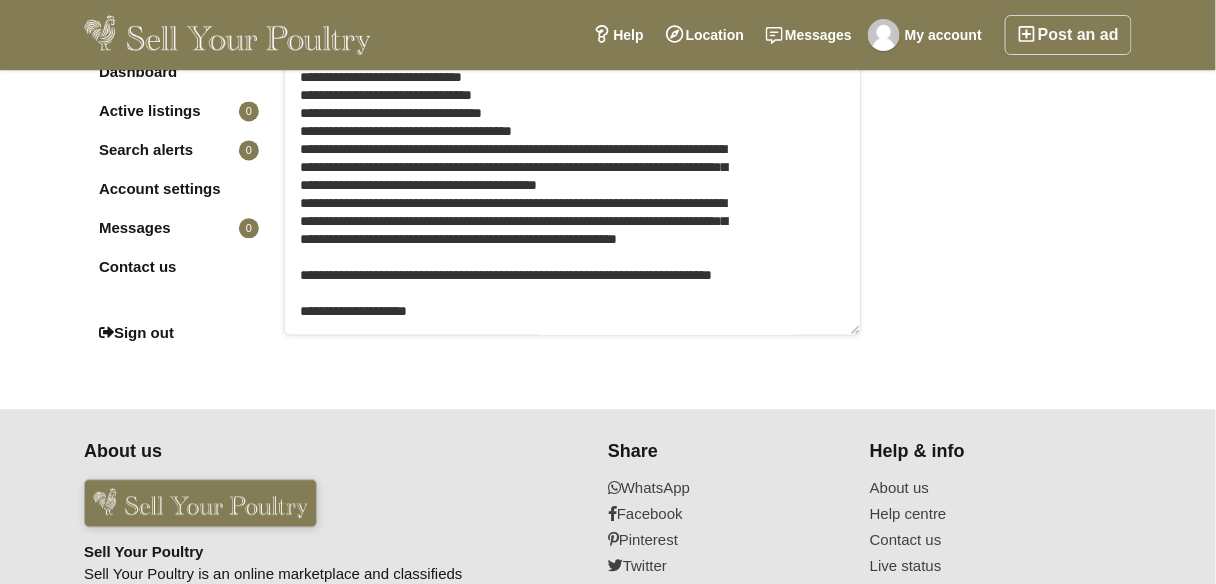 scroll, scrollTop: 152, scrollLeft: 0, axis: vertical 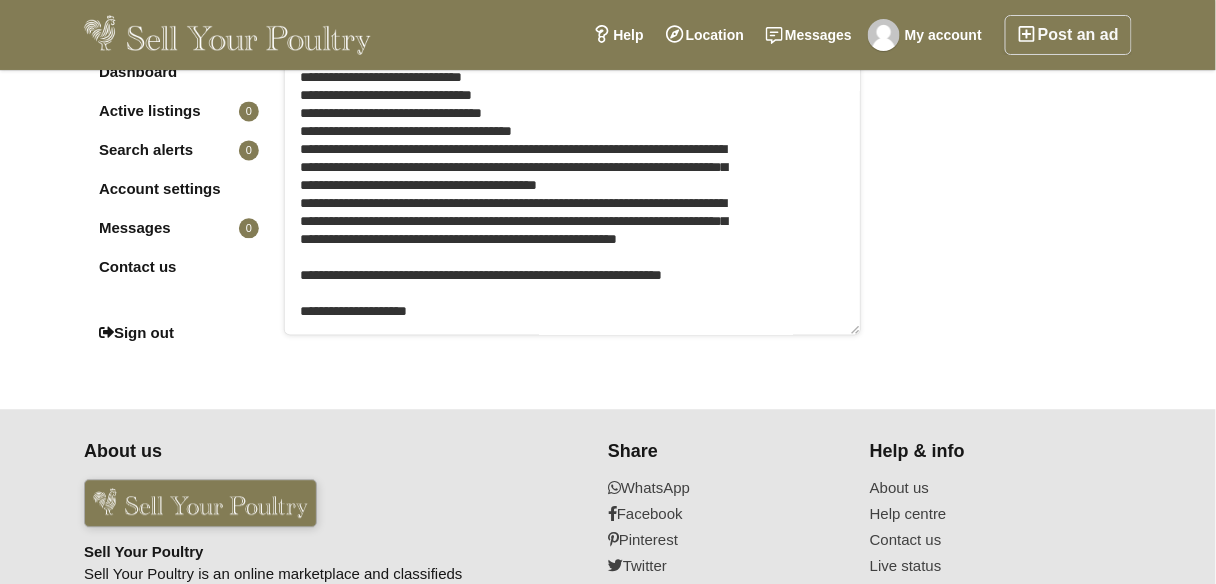 click at bounding box center [572, 107] 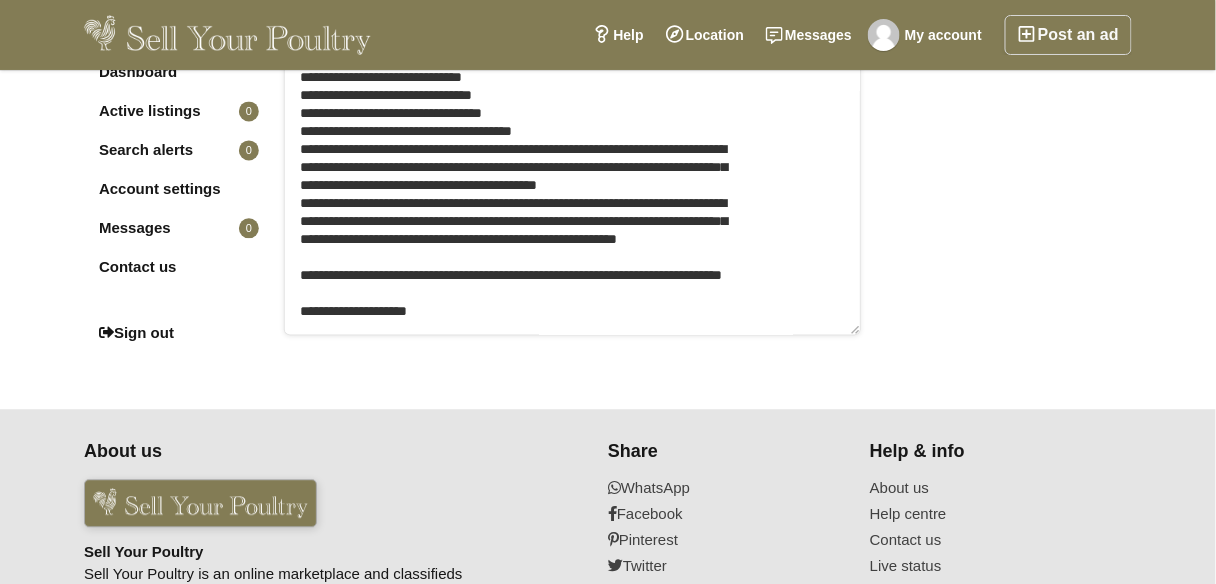 click at bounding box center [572, 107] 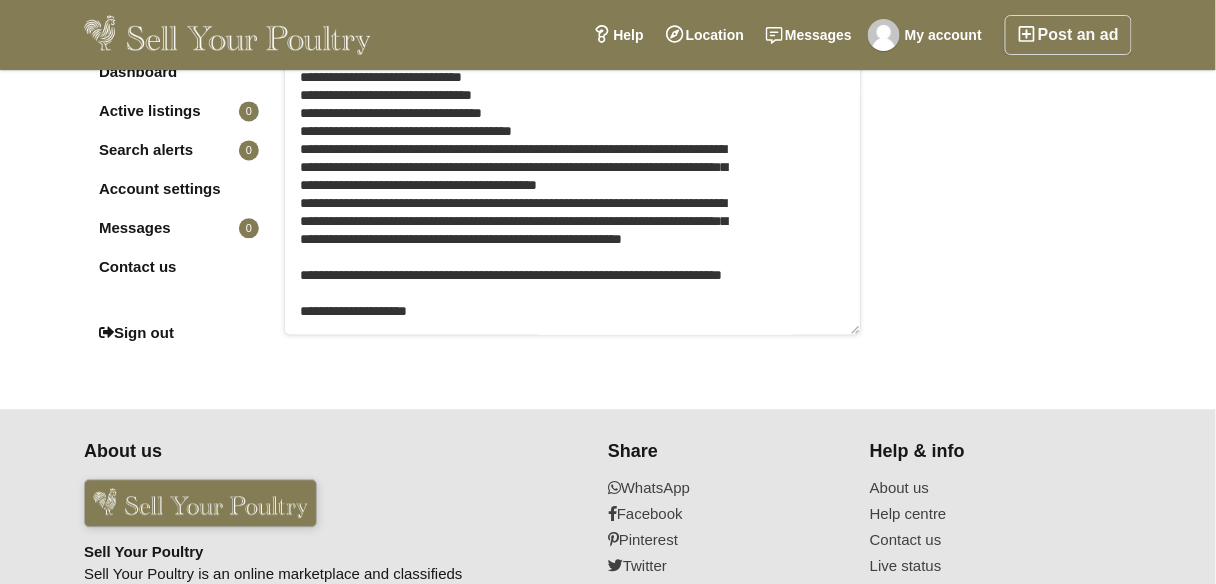 scroll, scrollTop: 152, scrollLeft: 0, axis: vertical 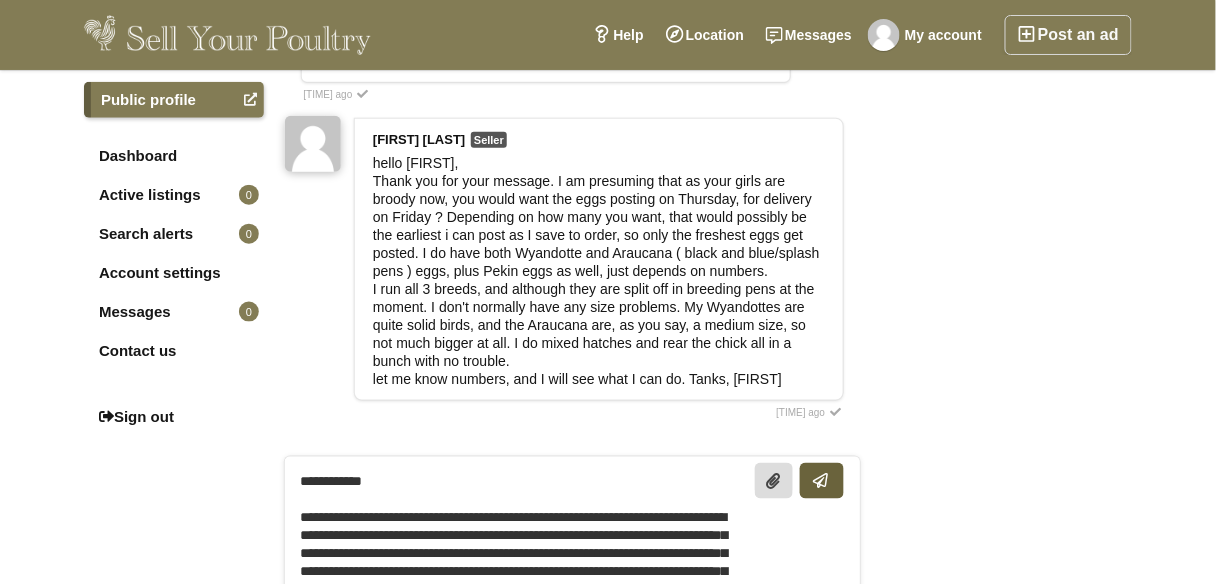 type on "[PERSONAL_INFO]
[PERSONAL_INFO]
[PERSONAL_INFO]
[PERSONAL_INFO]
[PERSONAL_INFO]
[PERSONAL_INFO]
[PERSONAL_INFO]..." 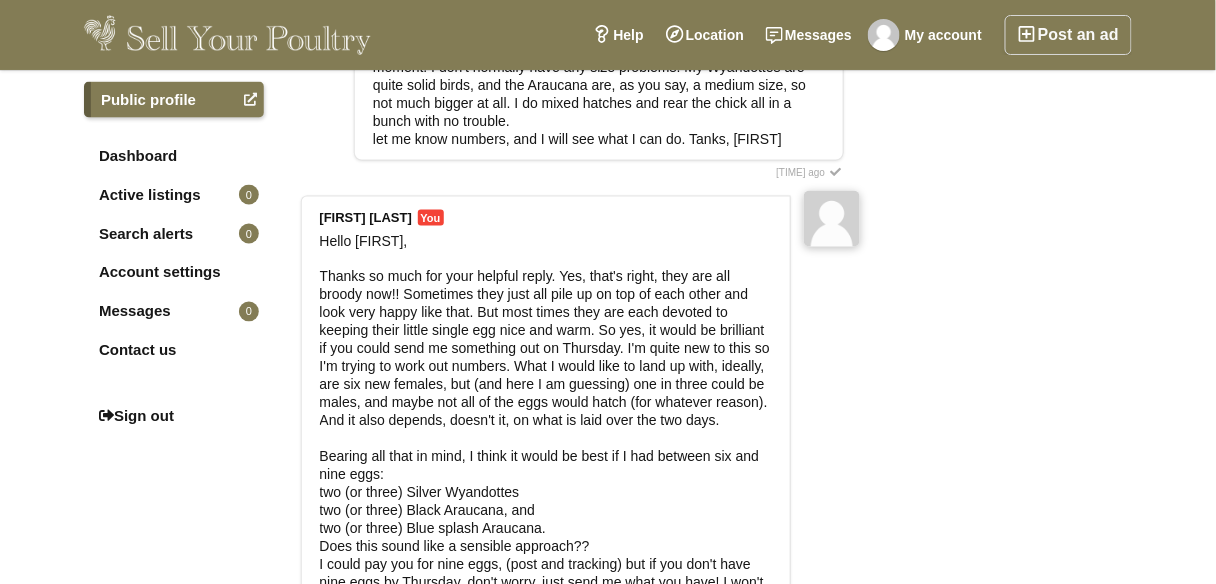 scroll, scrollTop: 929, scrollLeft: 0, axis: vertical 